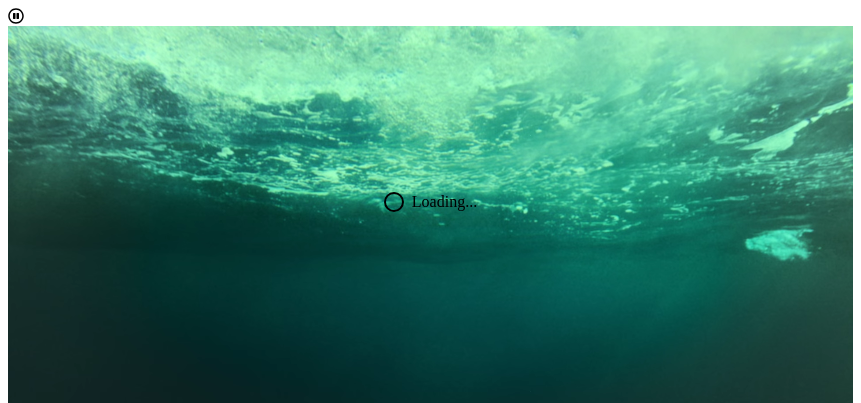 scroll, scrollTop: 0, scrollLeft: 0, axis: both 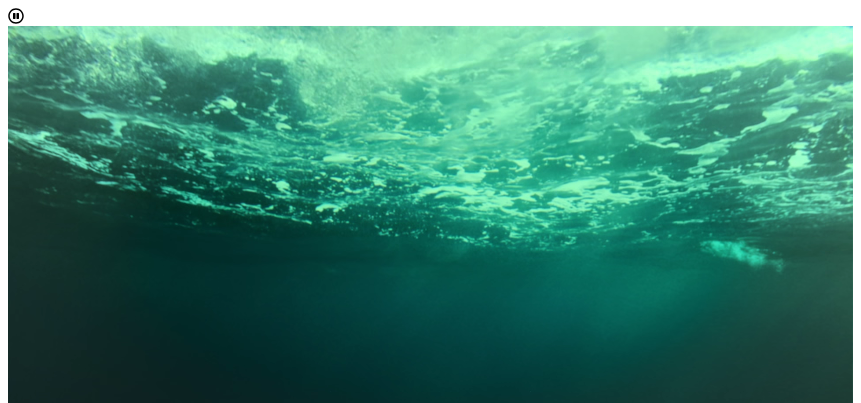 click on "Accept & Continue" at bounding box center [273, 1696] 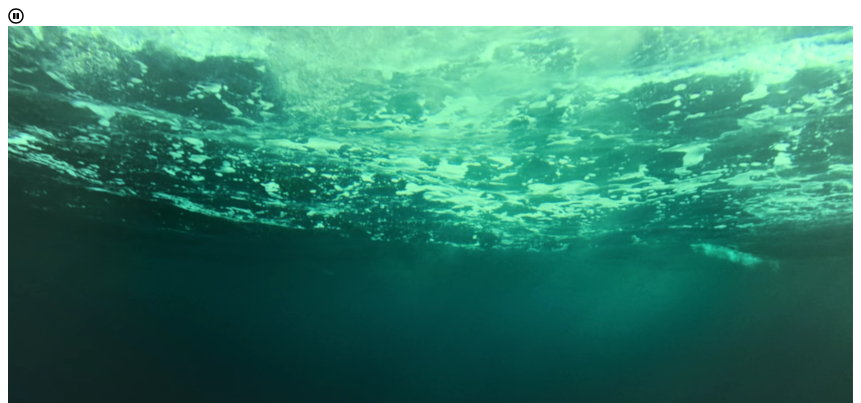 scroll, scrollTop: 53, scrollLeft: 0, axis: vertical 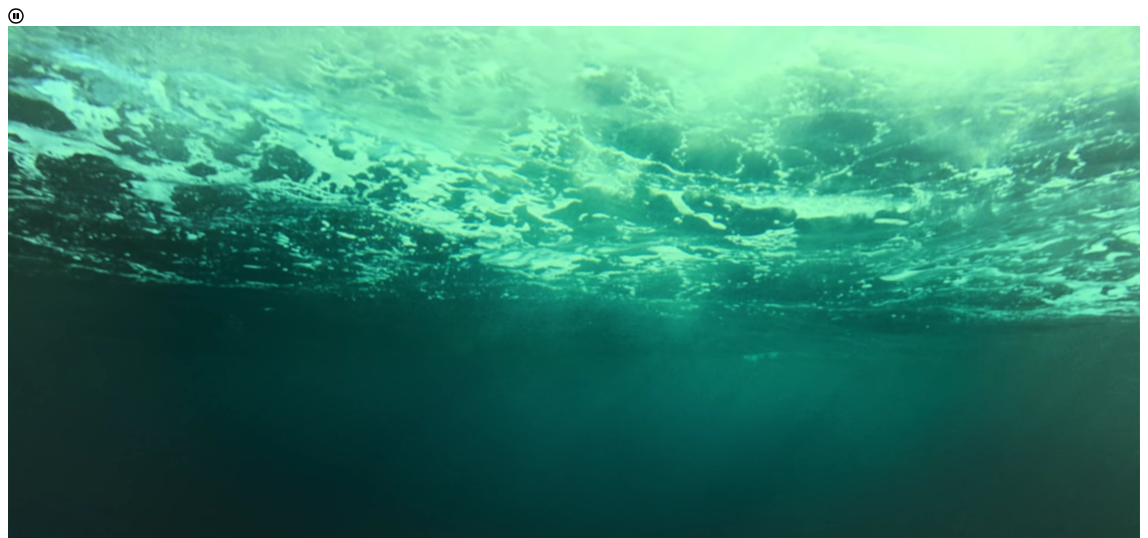 click on "Choose one" at bounding box center (45, 1121) 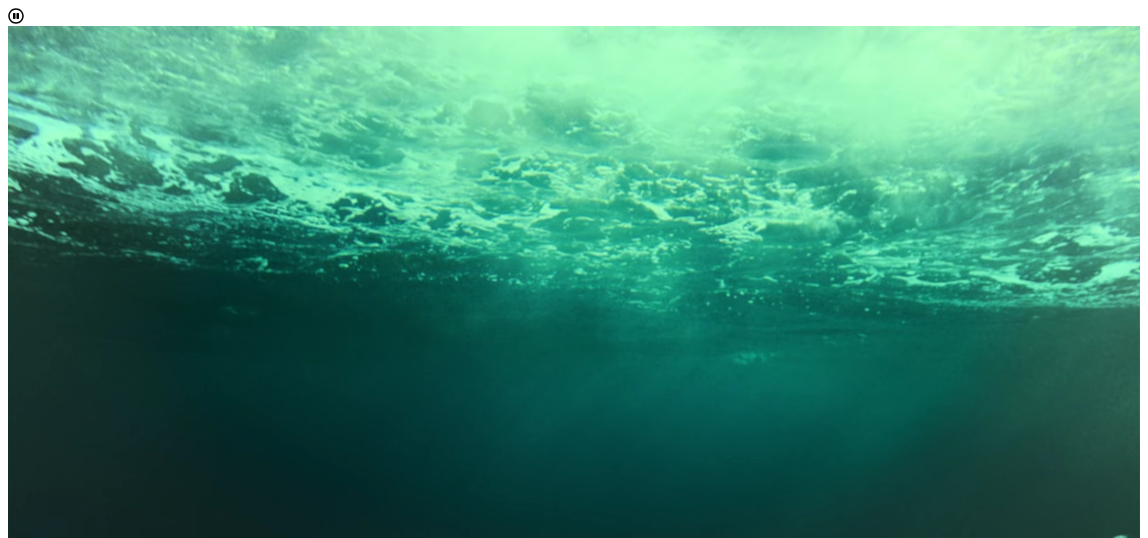 scroll, scrollTop: 10, scrollLeft: 87, axis: both 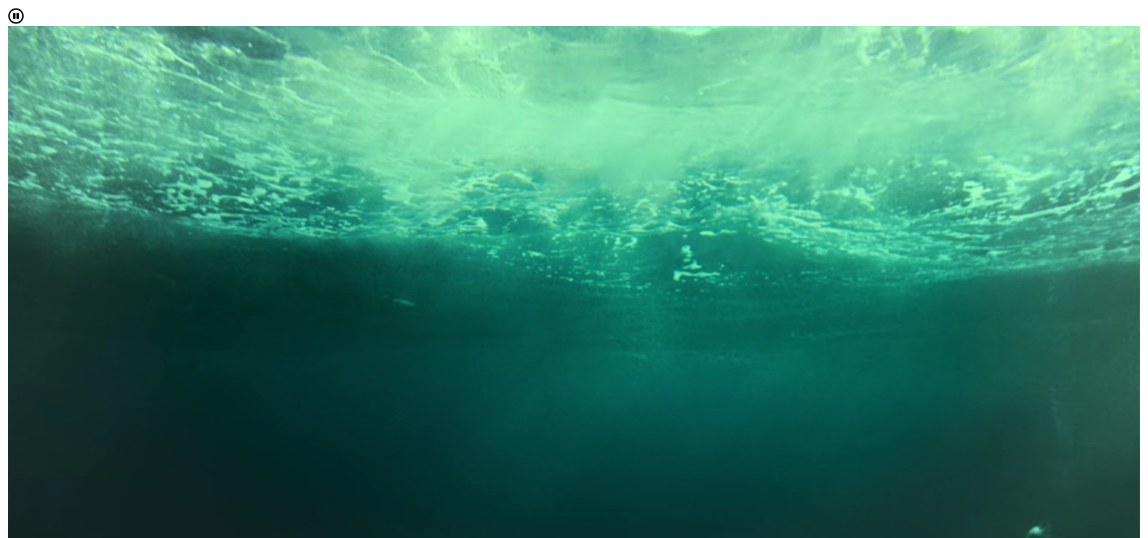 click on "Prospective Student" at bounding box center (594, 1174) 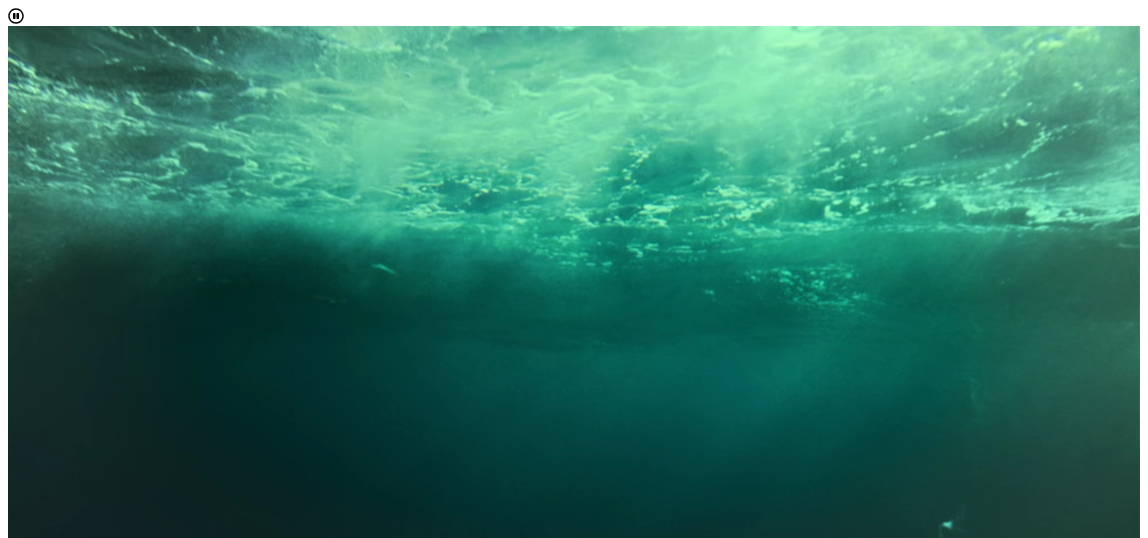 click on "Choose up to two" at bounding box center [64, 1200] 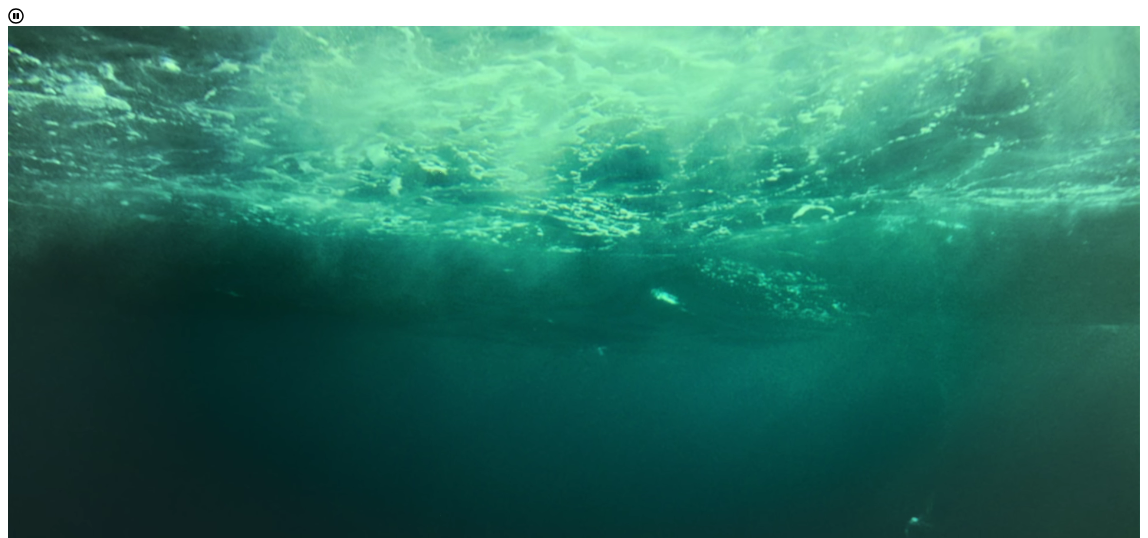 scroll, scrollTop: 10, scrollLeft: 87, axis: both 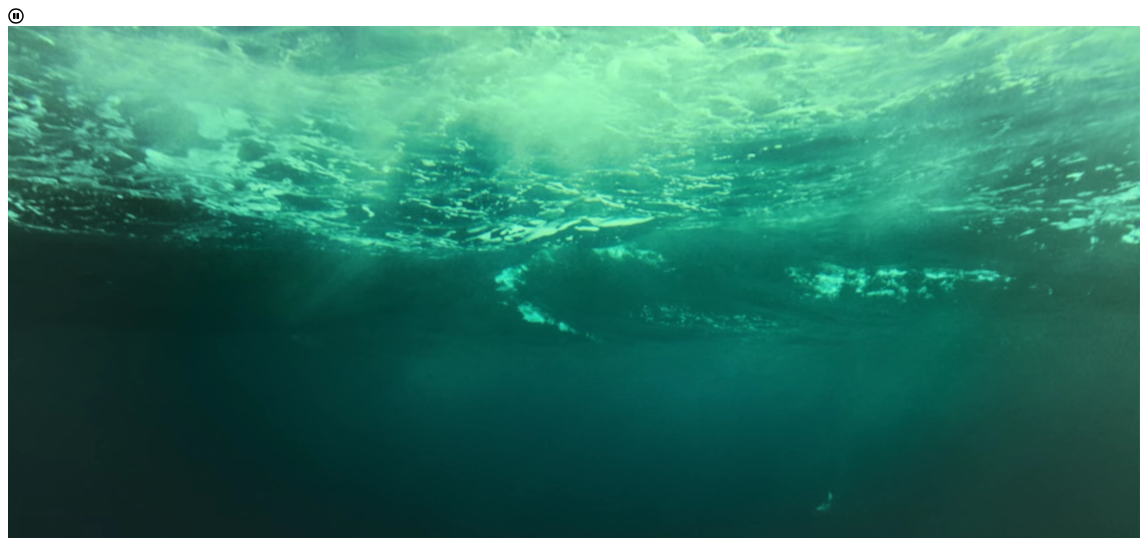 click at bounding box center [594, 1337] 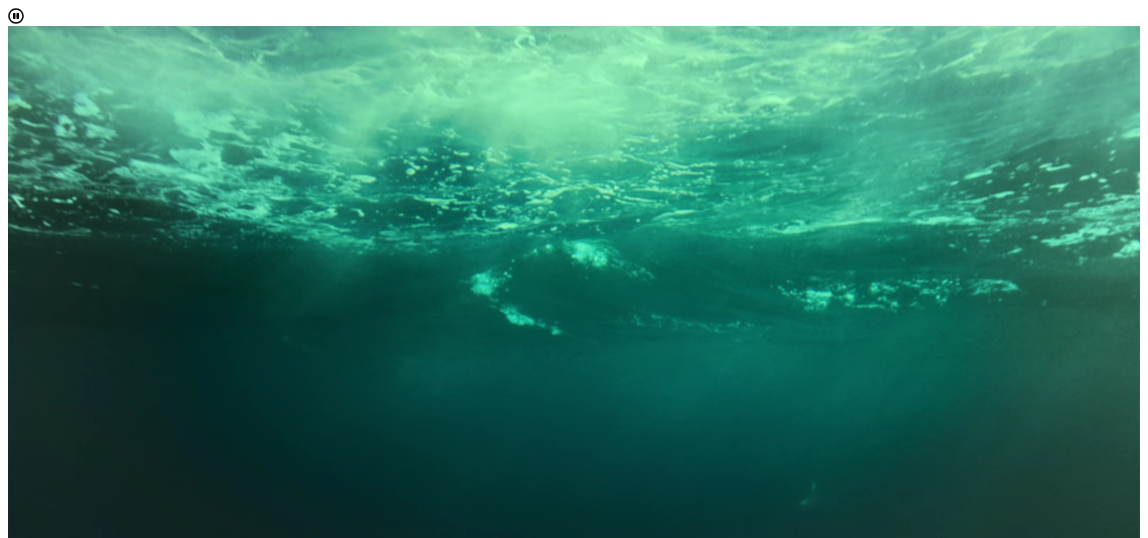 scroll, scrollTop: 0, scrollLeft: 0, axis: both 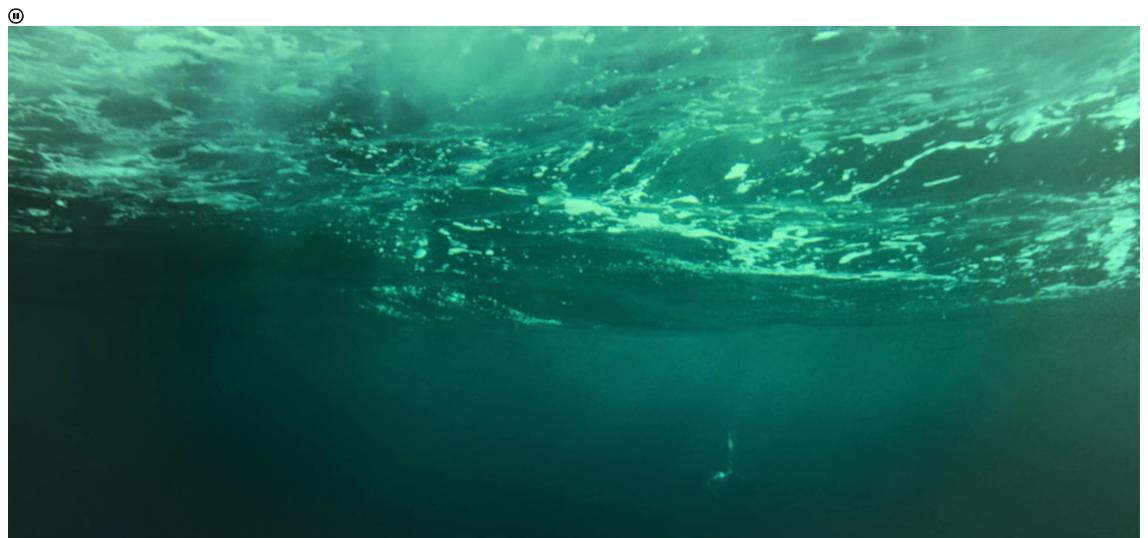 click at bounding box center [594, 1283] 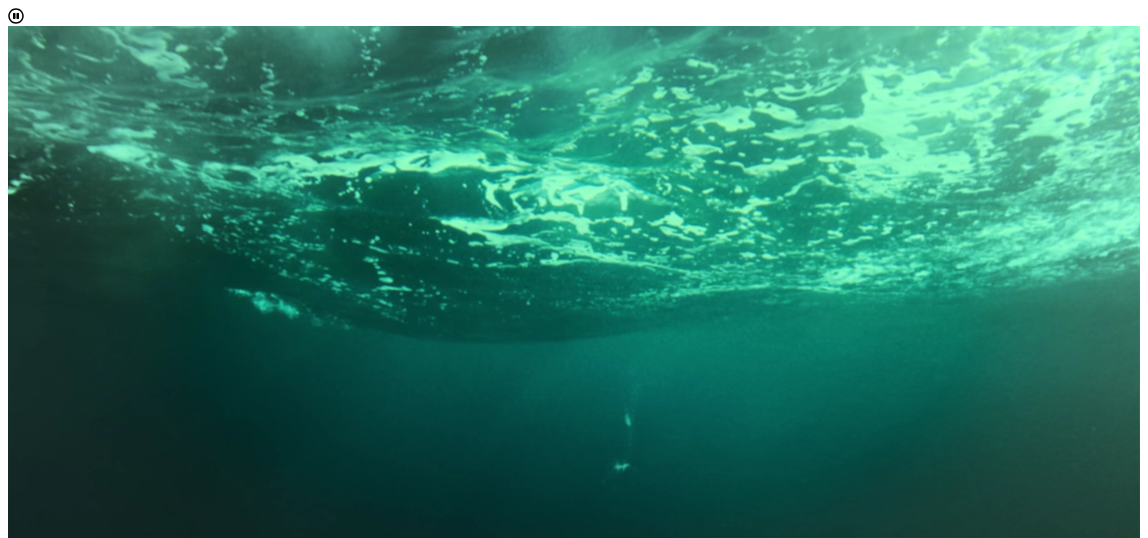 click at bounding box center (594, 1265) 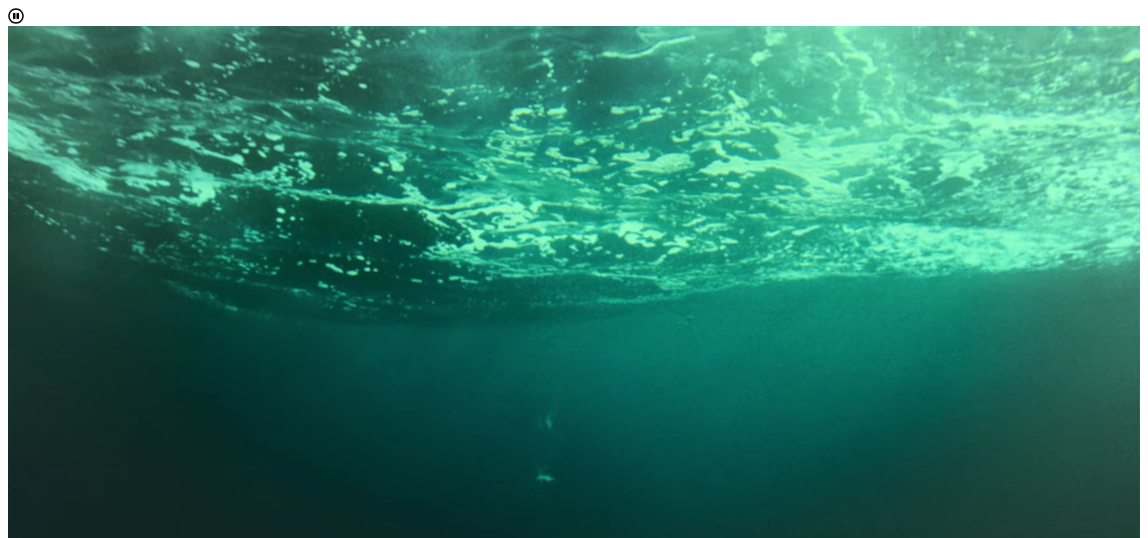 click at bounding box center [594, 1265] 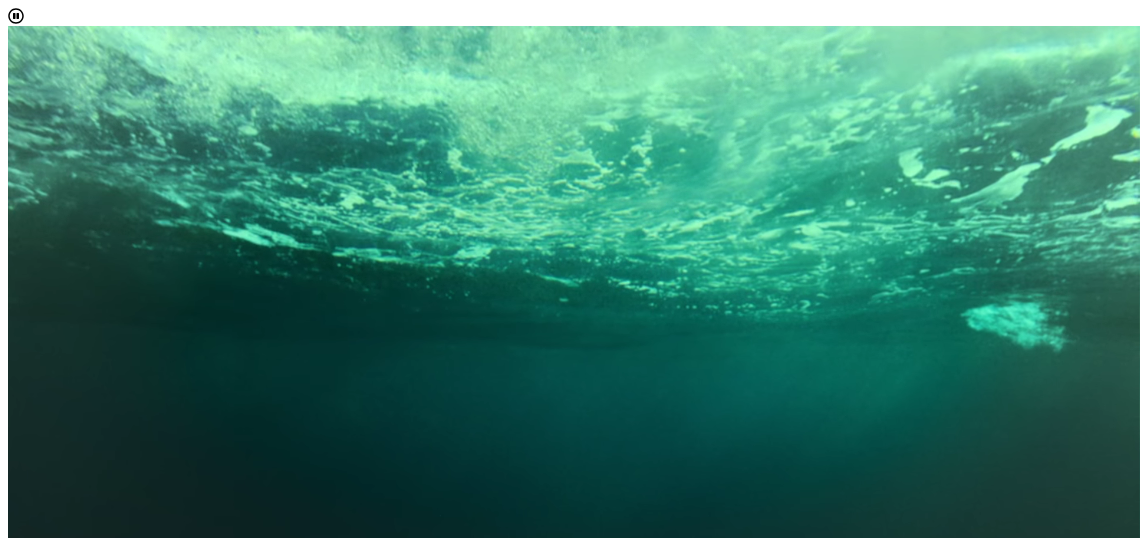 click at bounding box center [594, 1265] 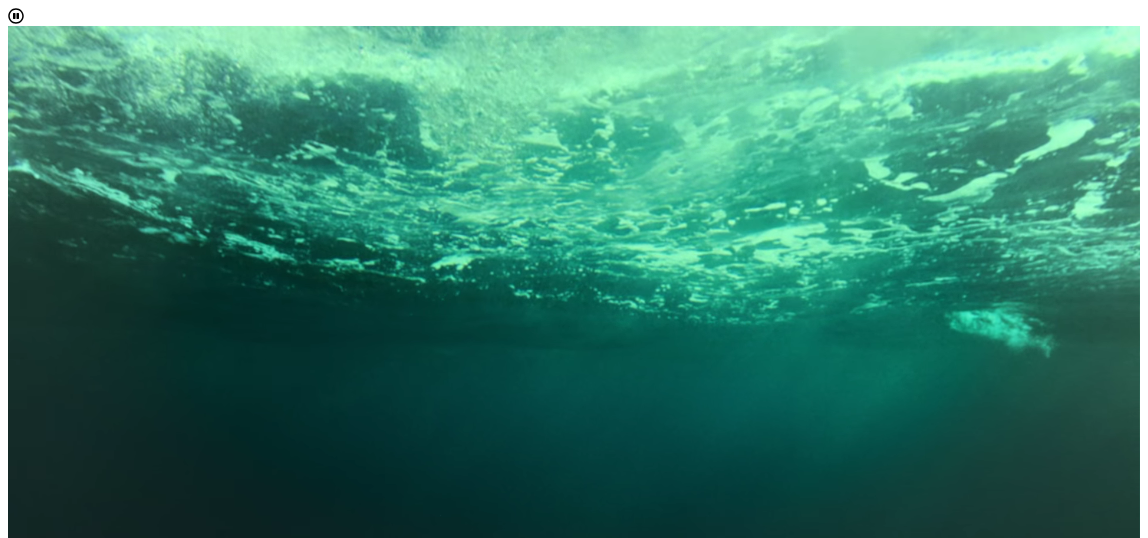 scroll, scrollTop: 110, scrollLeft: 0, axis: vertical 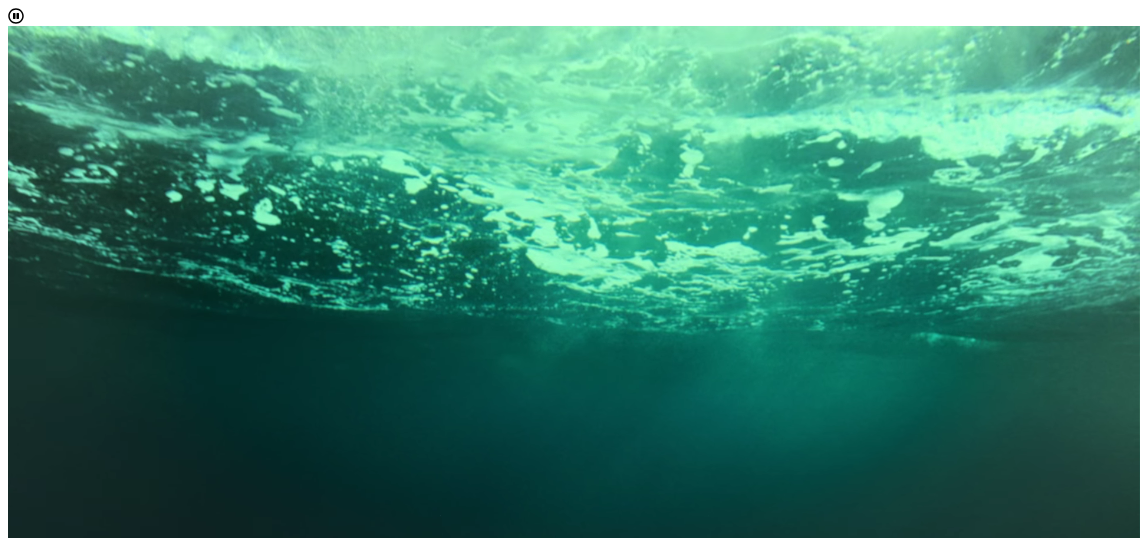 click on "Next" at bounding box center (574, 1471) 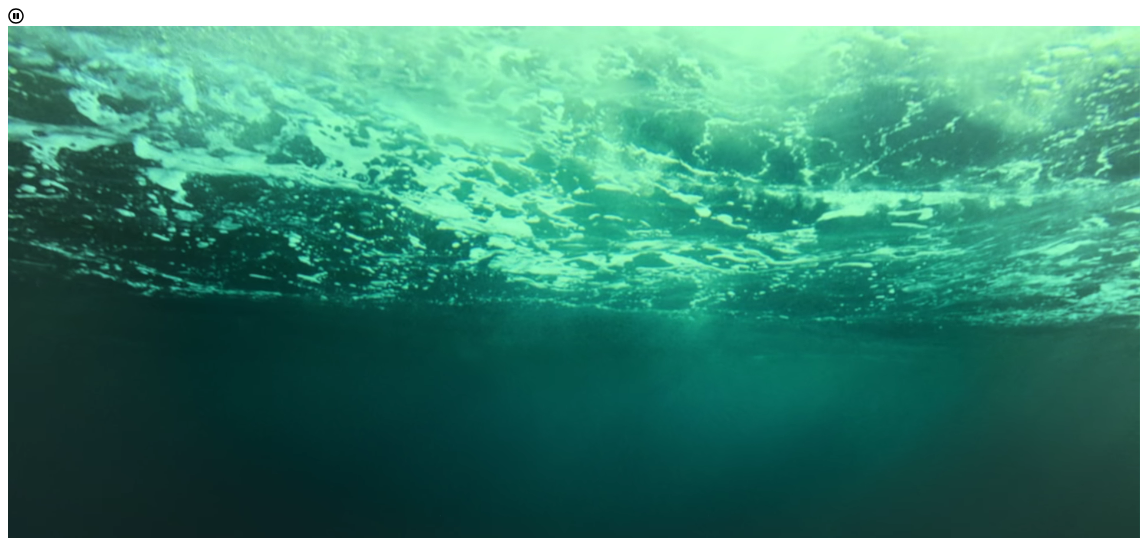 click at bounding box center (96, 1293) 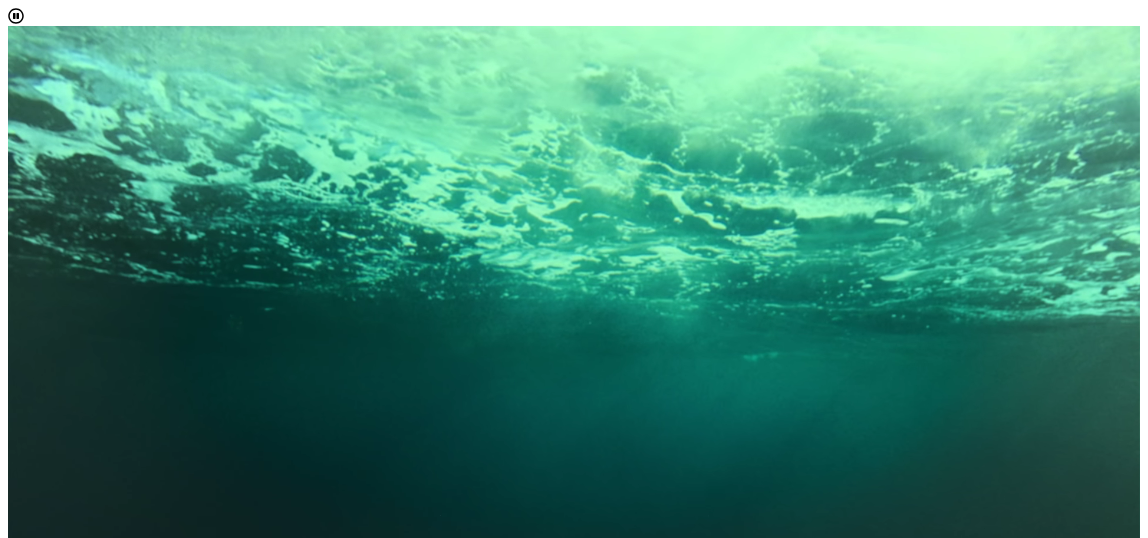 type on "calw49645@[EMAIL]" 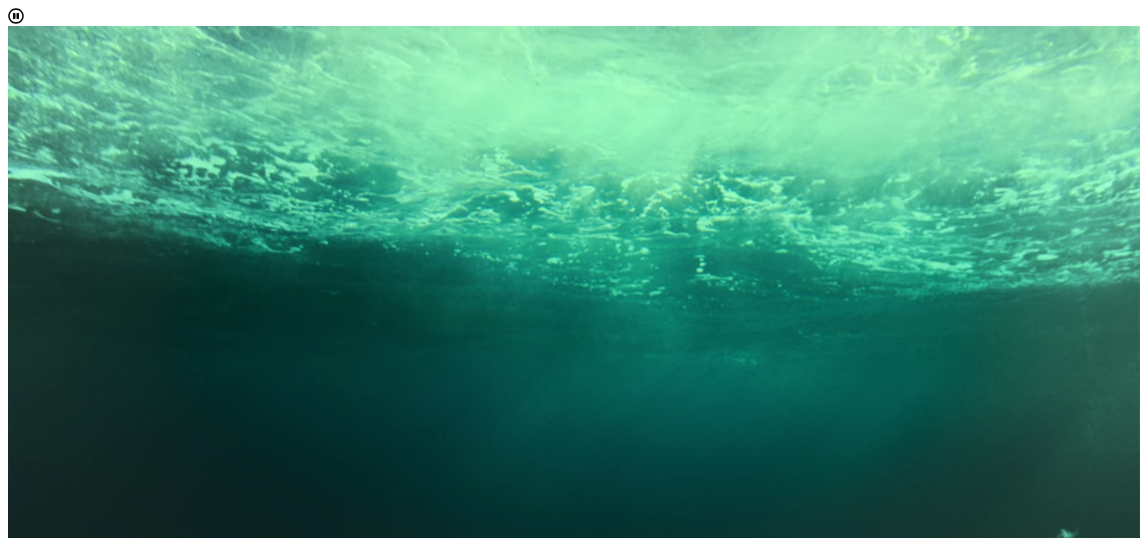 click on "Next" at bounding box center [40, 1314] 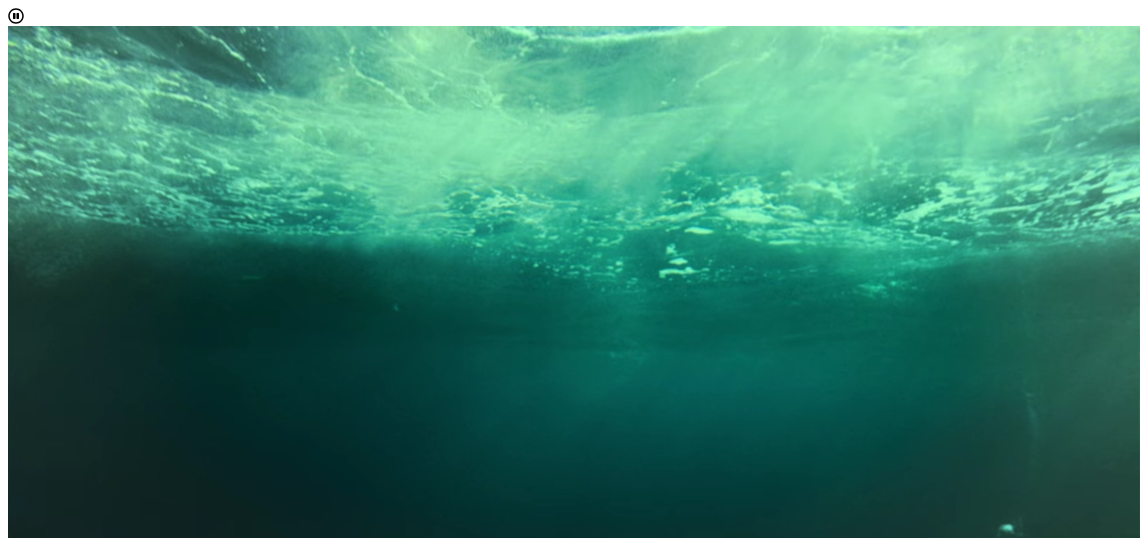 click on "Choose one or more" at bounding box center (72, 1120) 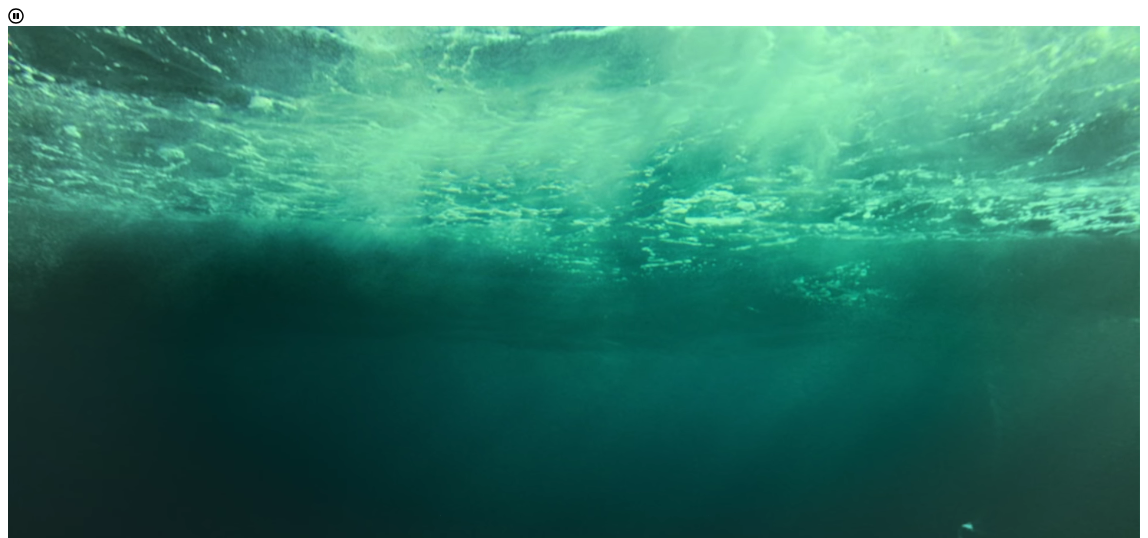 scroll, scrollTop: 10, scrollLeft: 87, axis: both 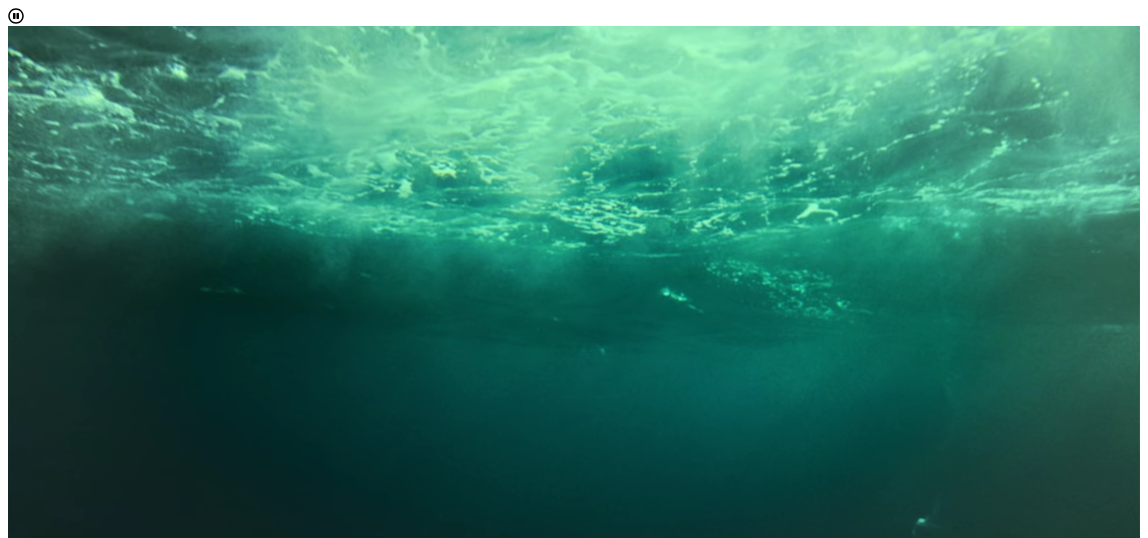 click at bounding box center (574, 1130) 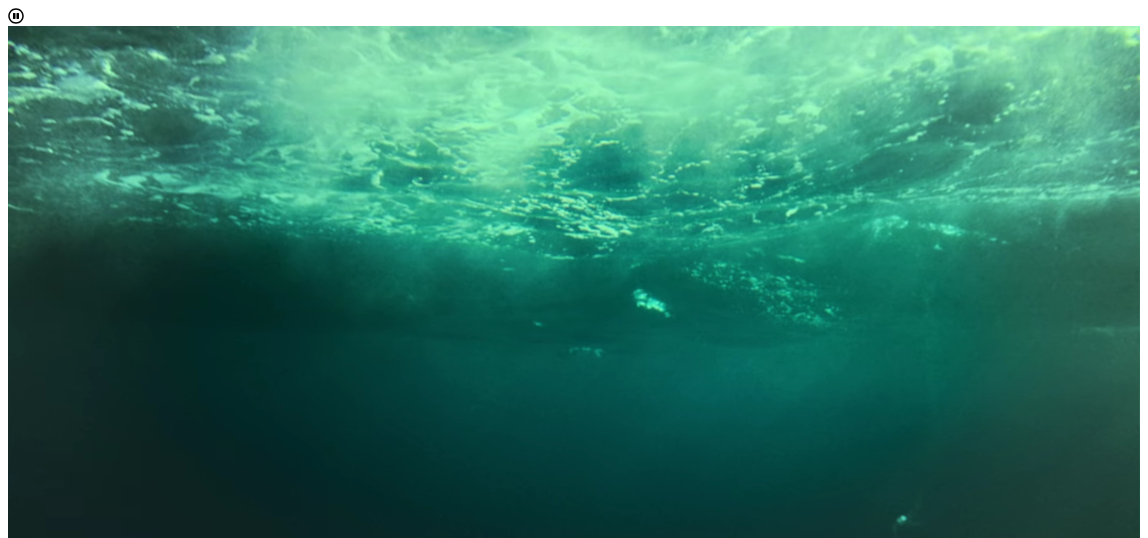 scroll, scrollTop: 196, scrollLeft: 0, axis: vertical 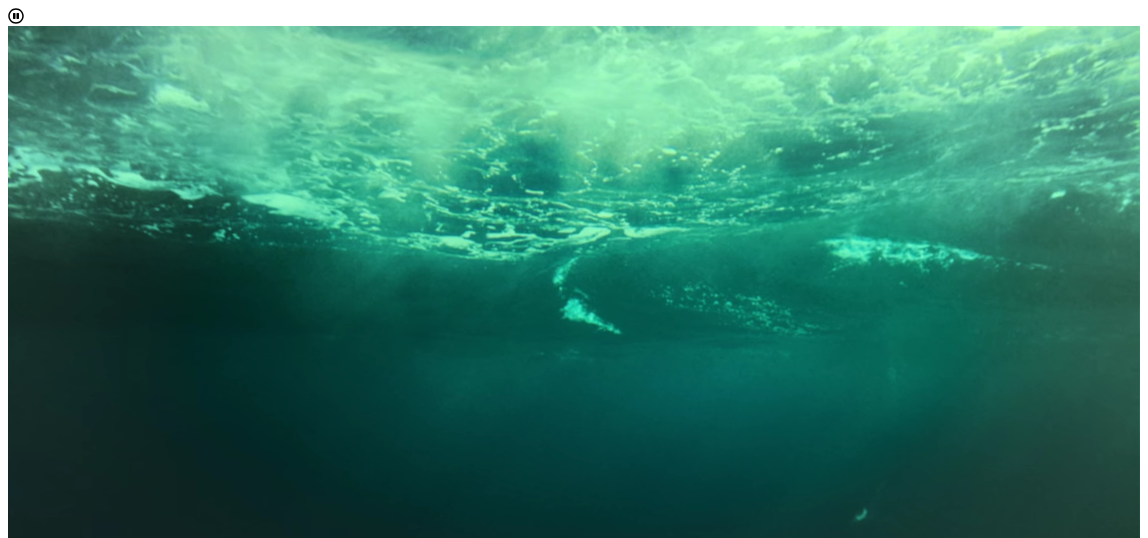 click at bounding box center (8, 1130) 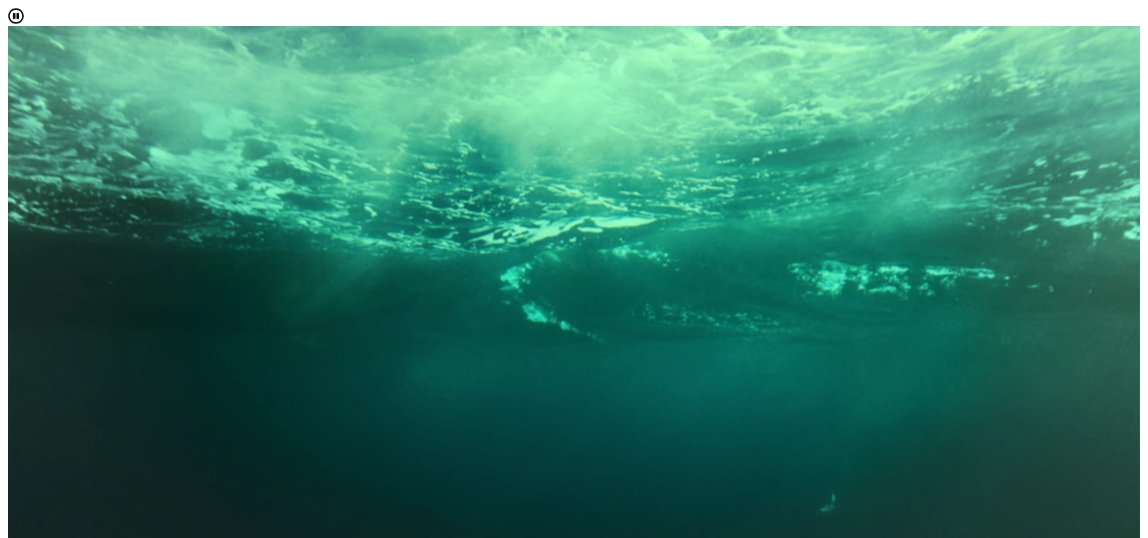 scroll, scrollTop: 1083, scrollLeft: 0, axis: vertical 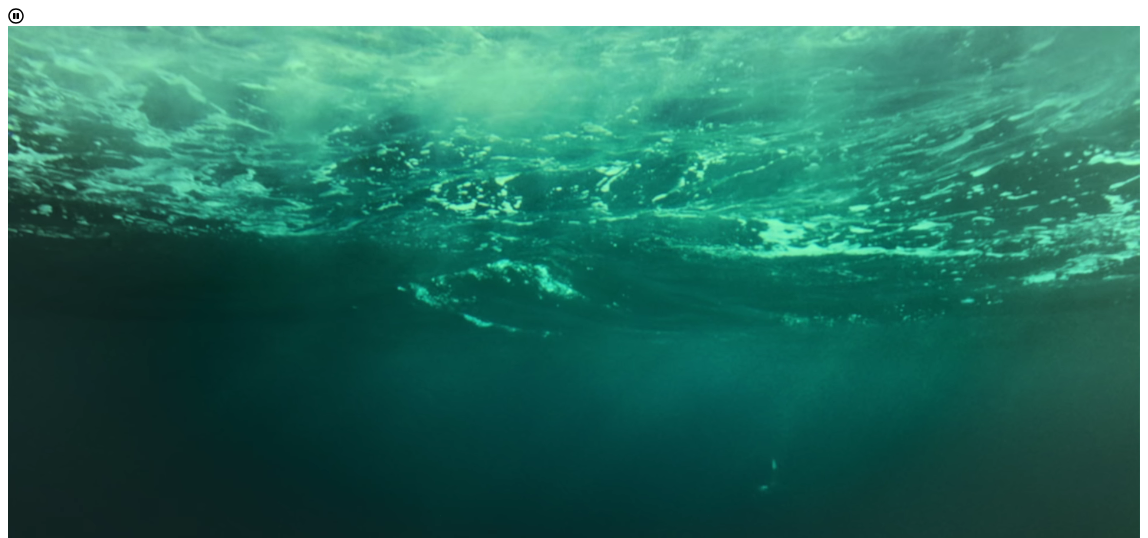 click at bounding box center [594, 1655] 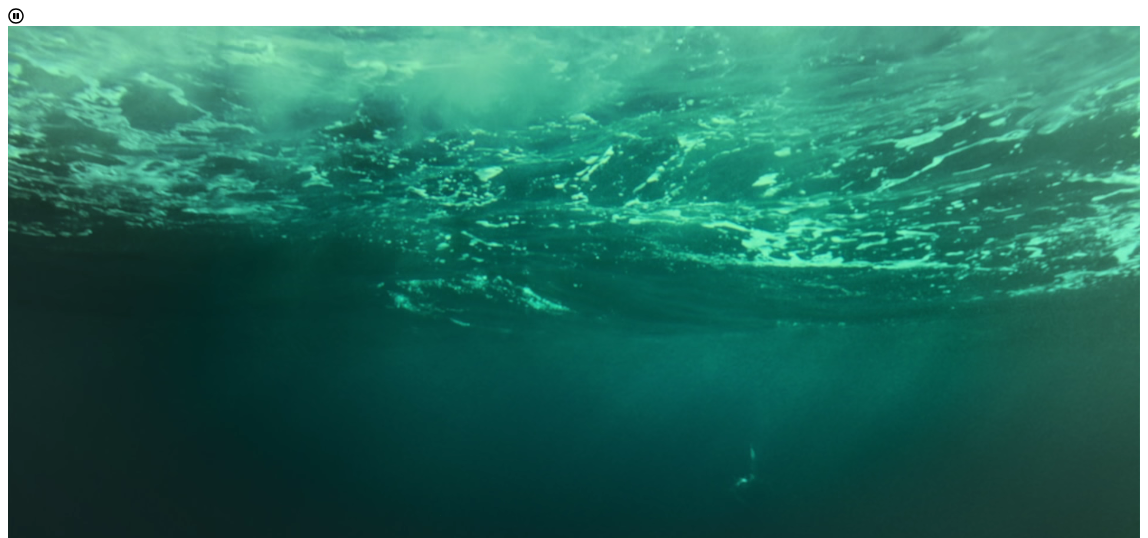 scroll, scrollTop: 1030, scrollLeft: 0, axis: vertical 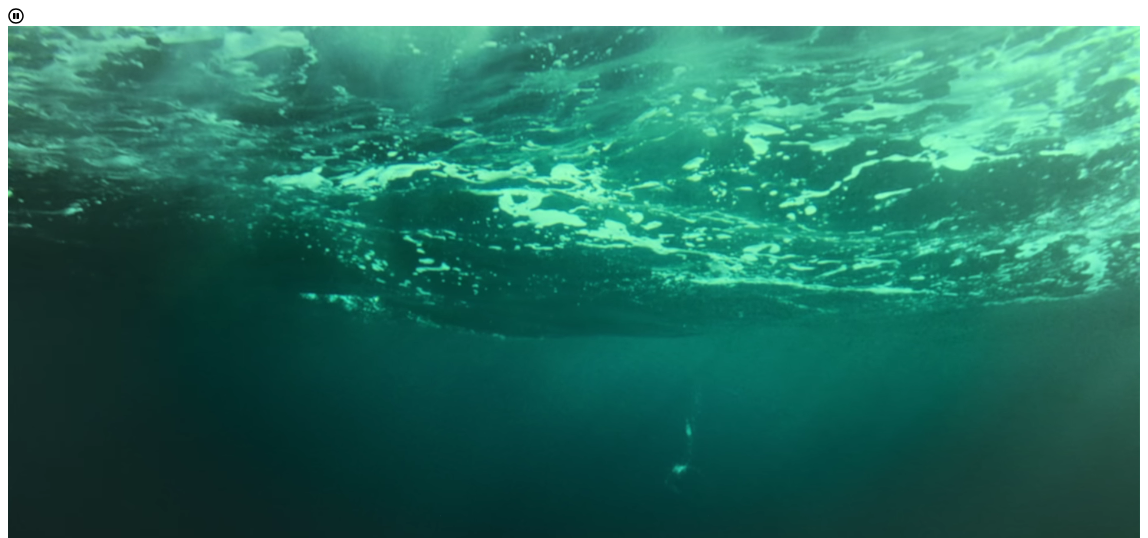 click at bounding box center [48, 1655] 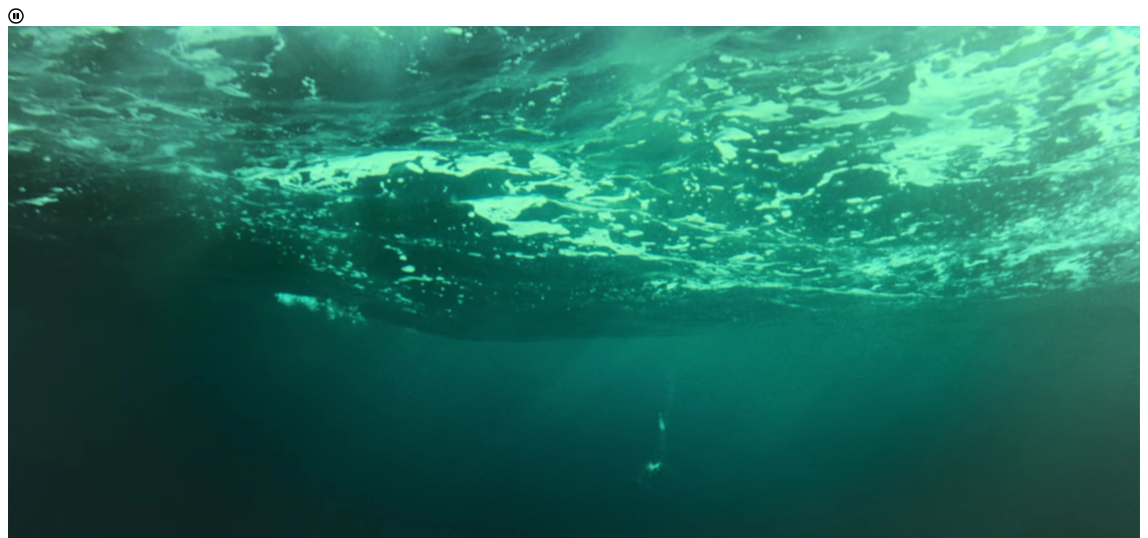 scroll, scrollTop: 2578, scrollLeft: 0, axis: vertical 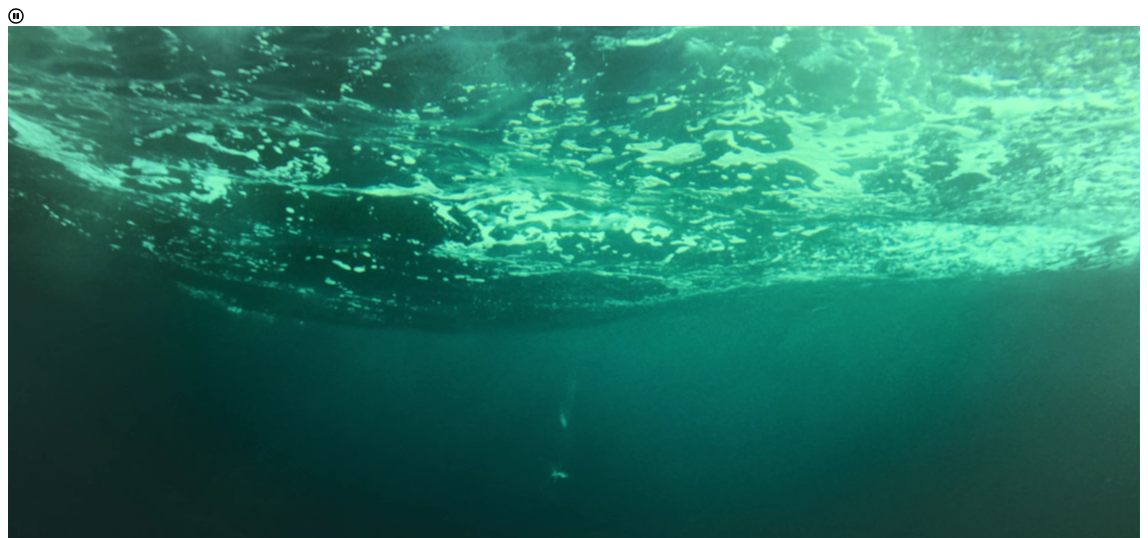 click at bounding box center [594, 2303] 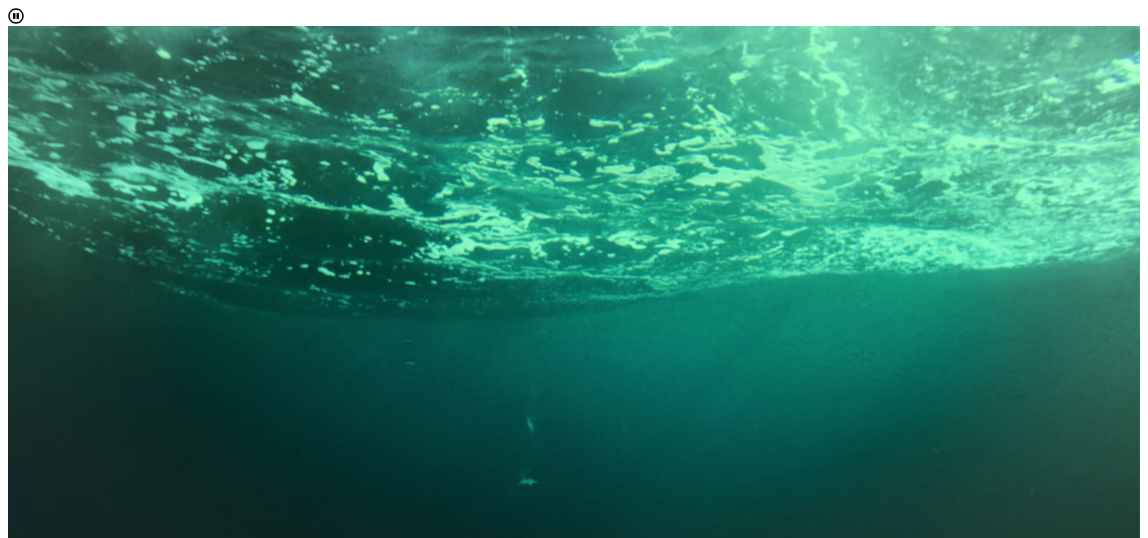 scroll, scrollTop: 1057, scrollLeft: 0, axis: vertical 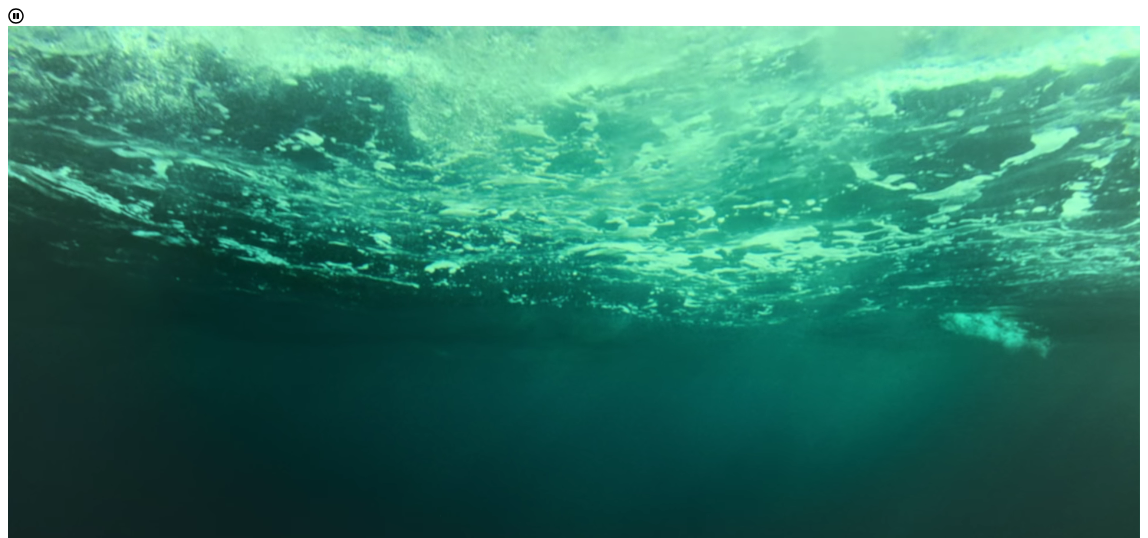click at bounding box center [594, 1655] 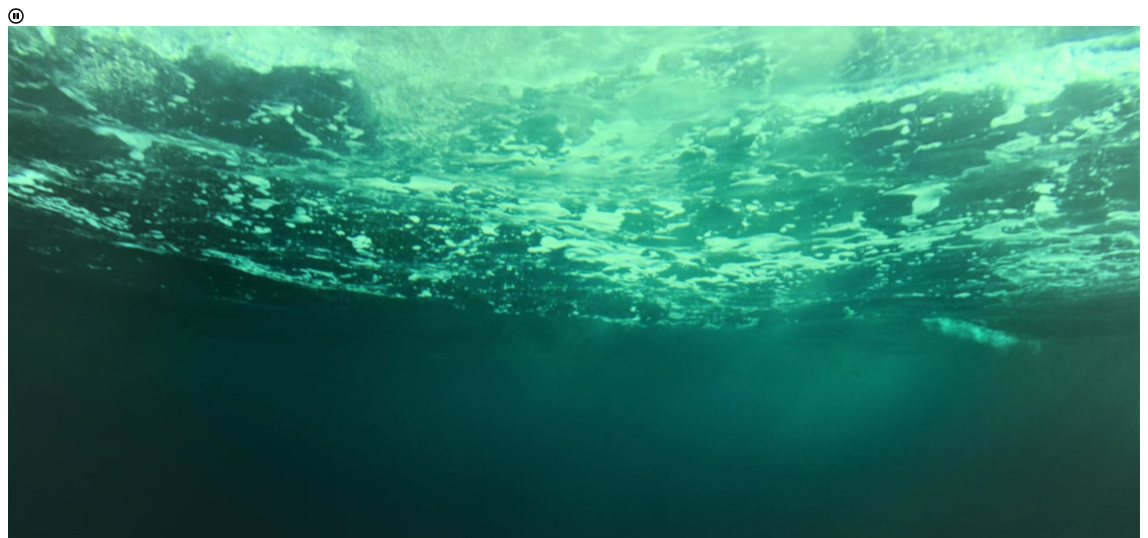 scroll, scrollTop: 490, scrollLeft: 0, axis: vertical 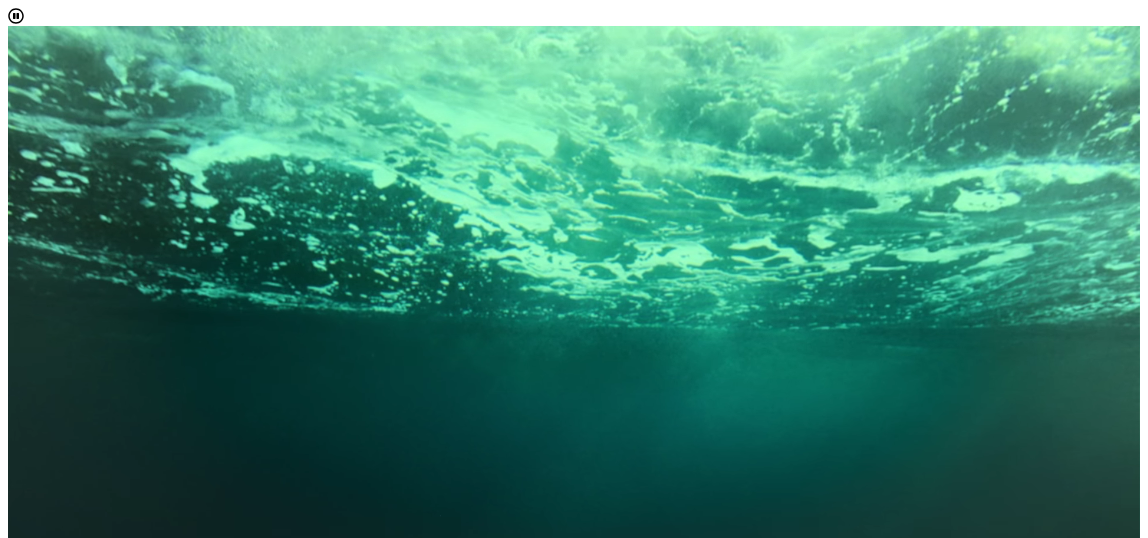 click at bounding box center (594, 1421) 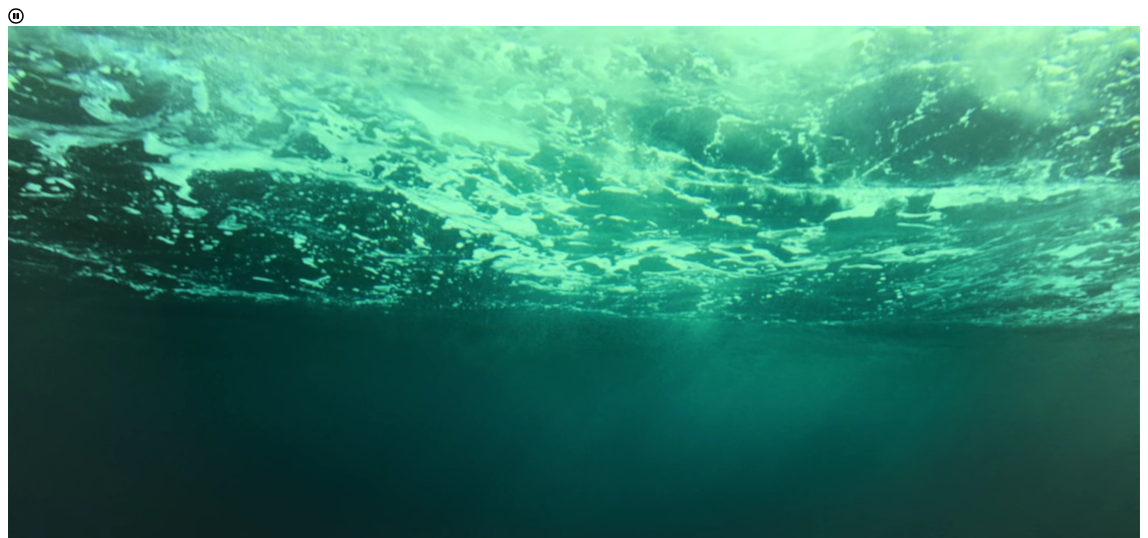 scroll, scrollTop: 376, scrollLeft: 0, axis: vertical 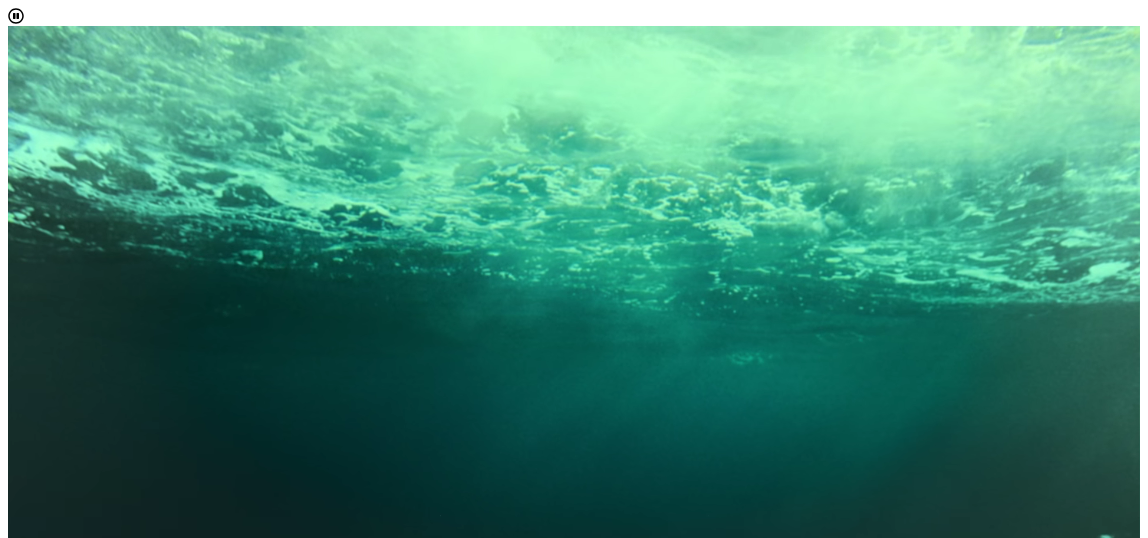 click at bounding box center [594, 1367] 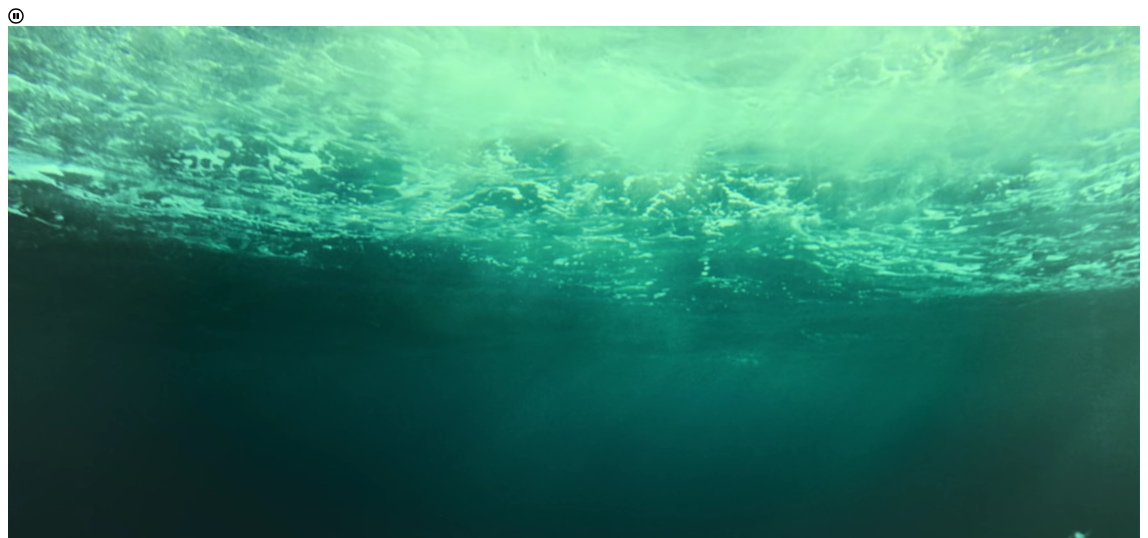 scroll, scrollTop: 0, scrollLeft: 0, axis: both 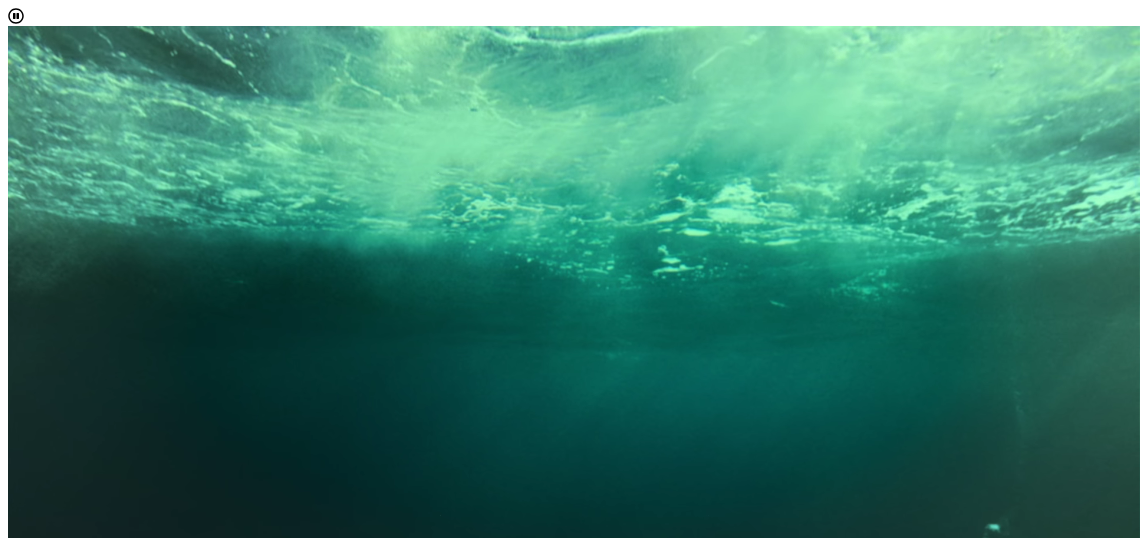 click at bounding box center [594, 1187] 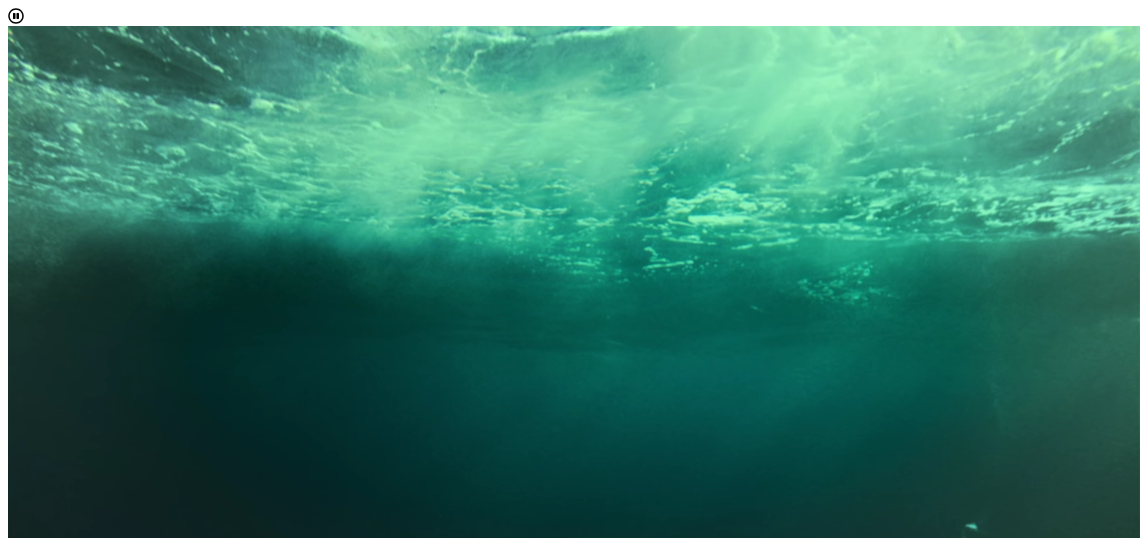 scroll, scrollTop: 142, scrollLeft: 0, axis: vertical 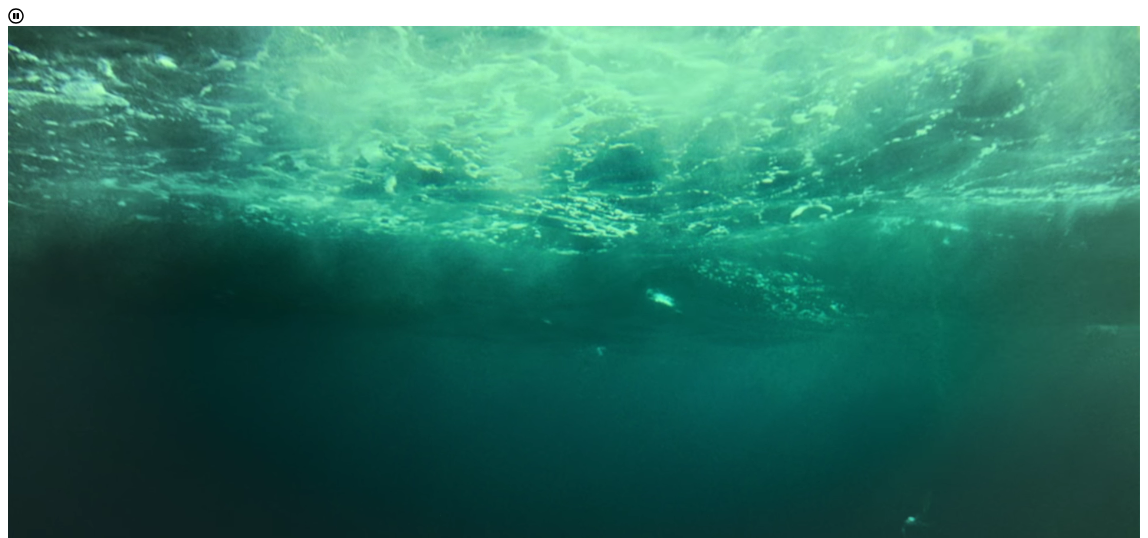 click on "Calculate credit hours" at bounding box center [574, 1429] 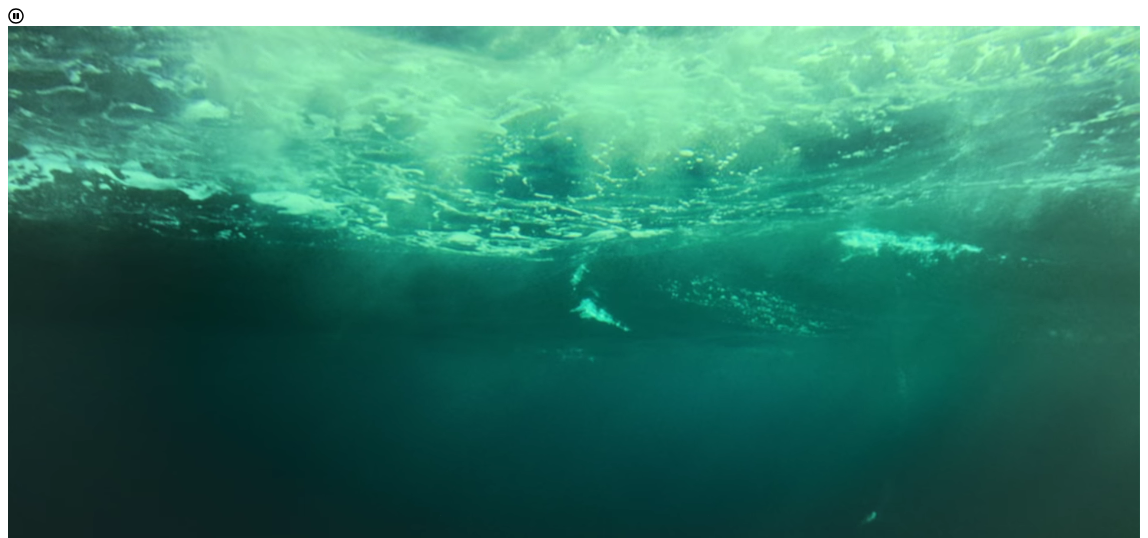click on "Choose here" at bounding box center (48, 1232) 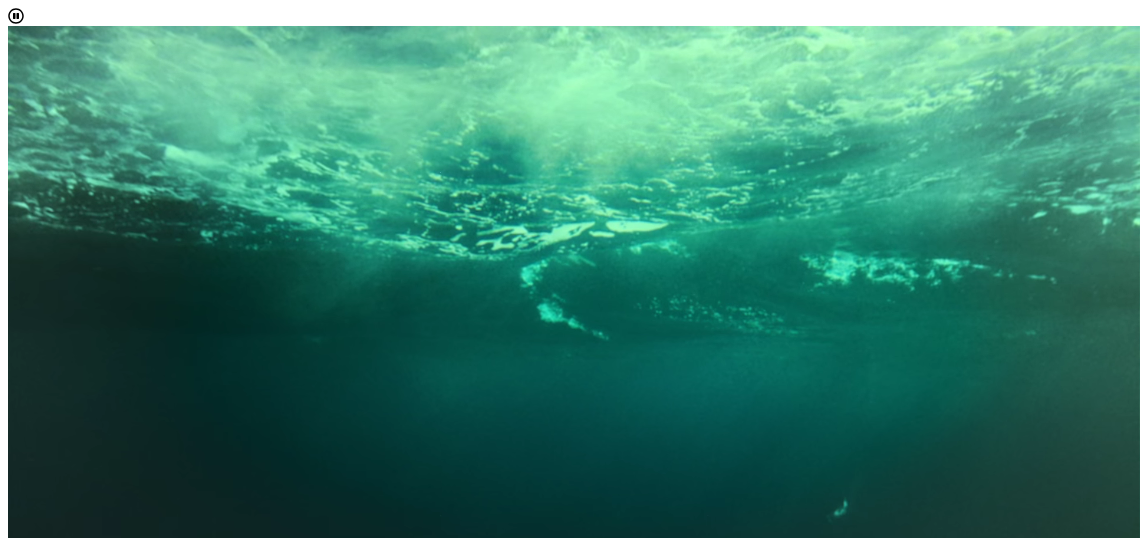 scroll, scrollTop: 10, scrollLeft: 87, axis: both 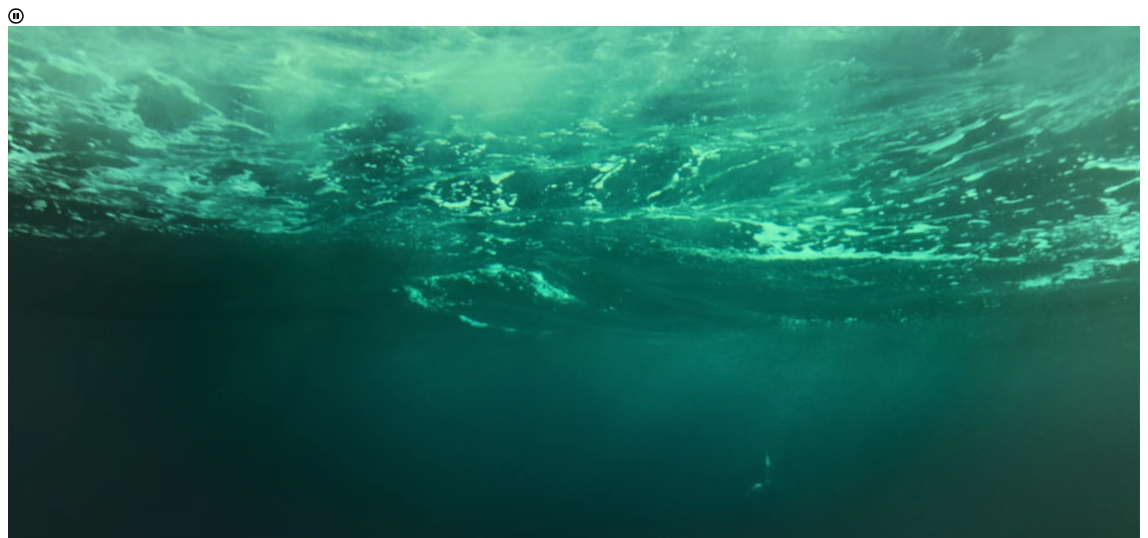 click on "Glass" at bounding box center (594, 1866) 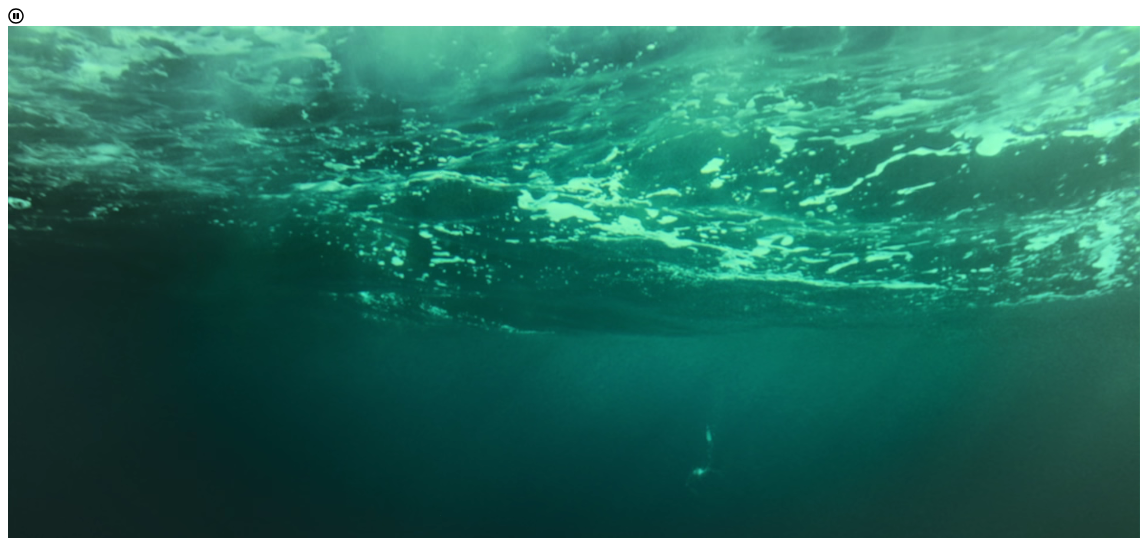 click on "Glass" at bounding box center (594, 1866) 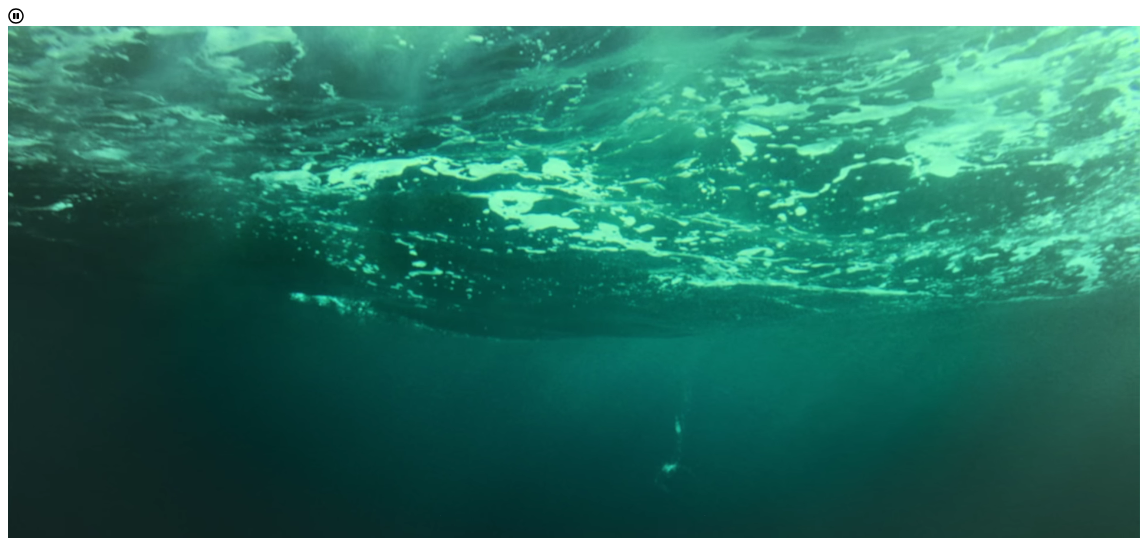 scroll, scrollTop: 2619, scrollLeft: 0, axis: vertical 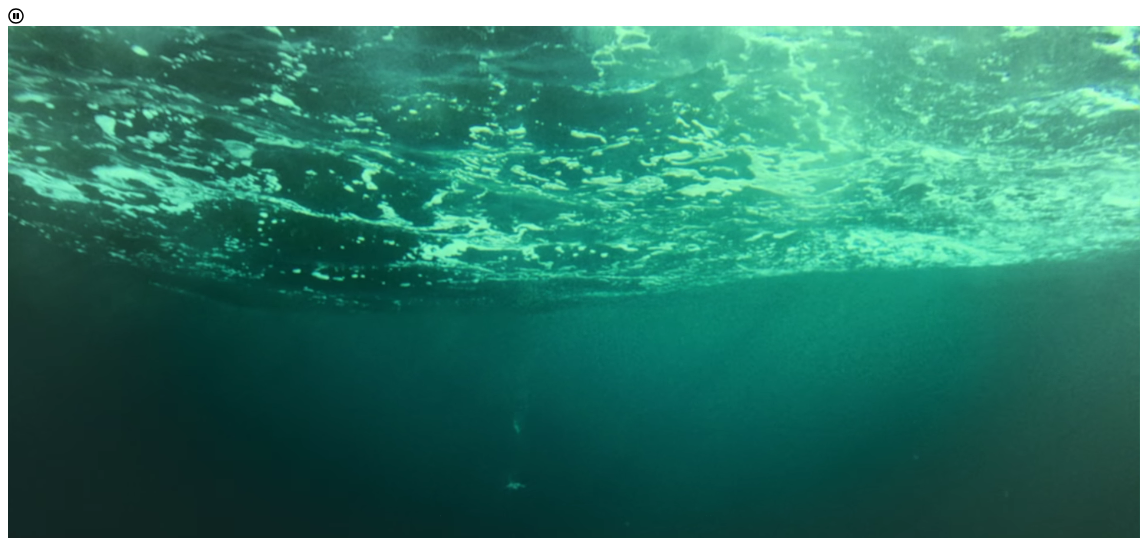 click at bounding box center (594, 1587) 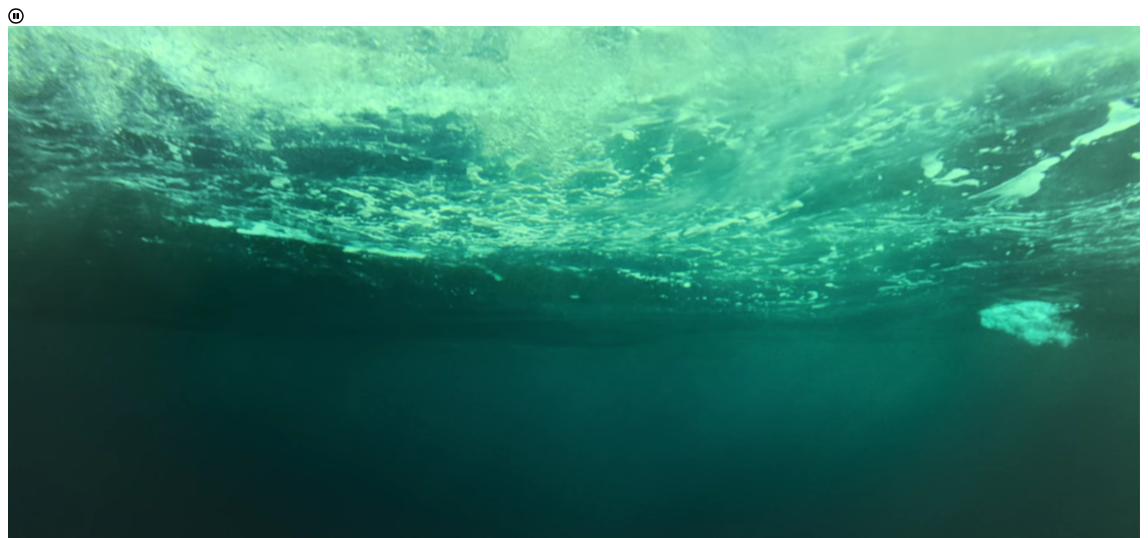 scroll, scrollTop: 333, scrollLeft: 0, axis: vertical 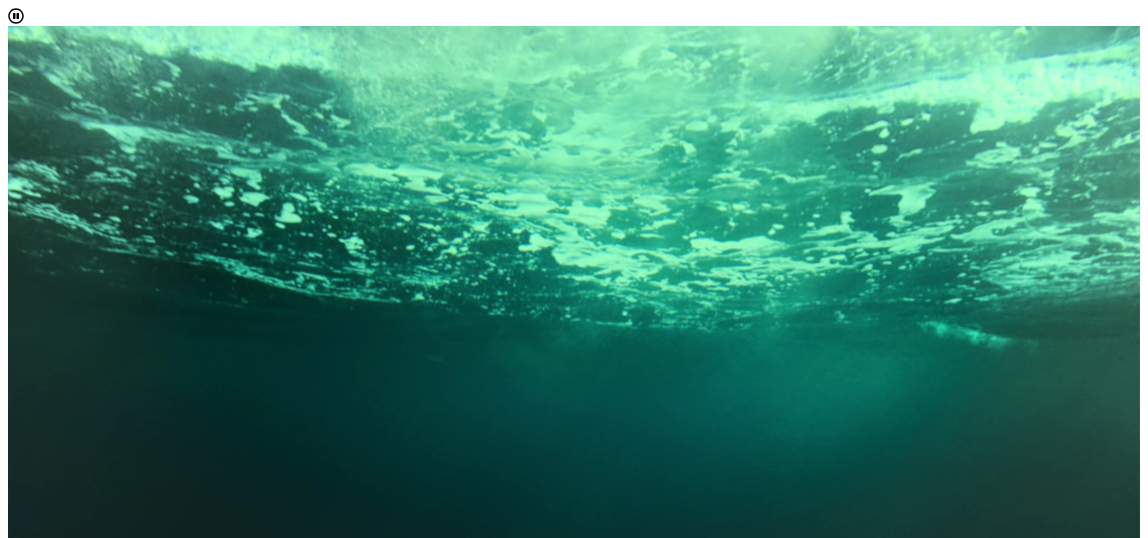 click at bounding box center [594, 1461] 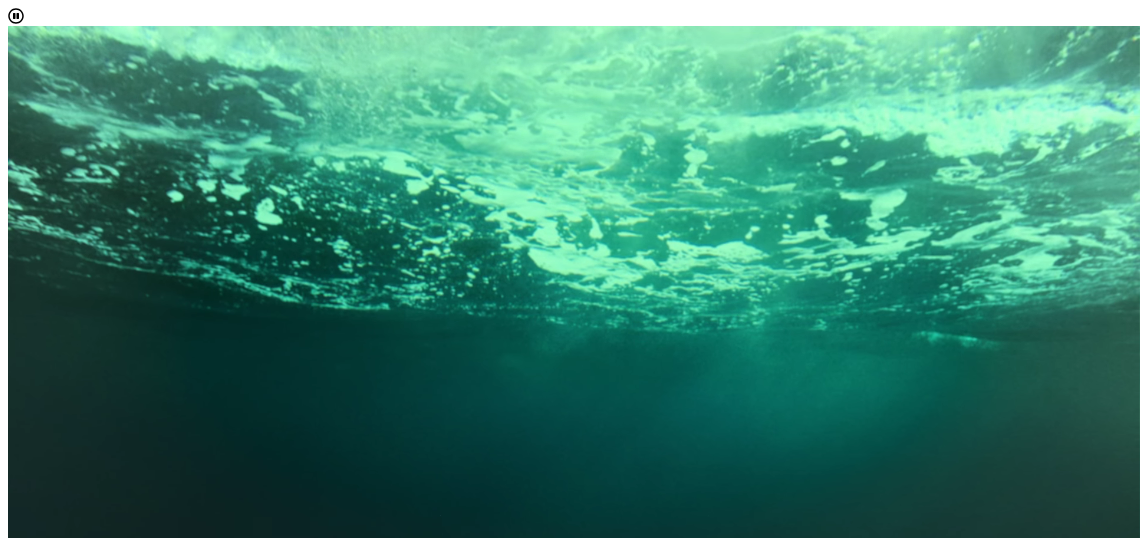 scroll, scrollTop: 741, scrollLeft: 0, axis: vertical 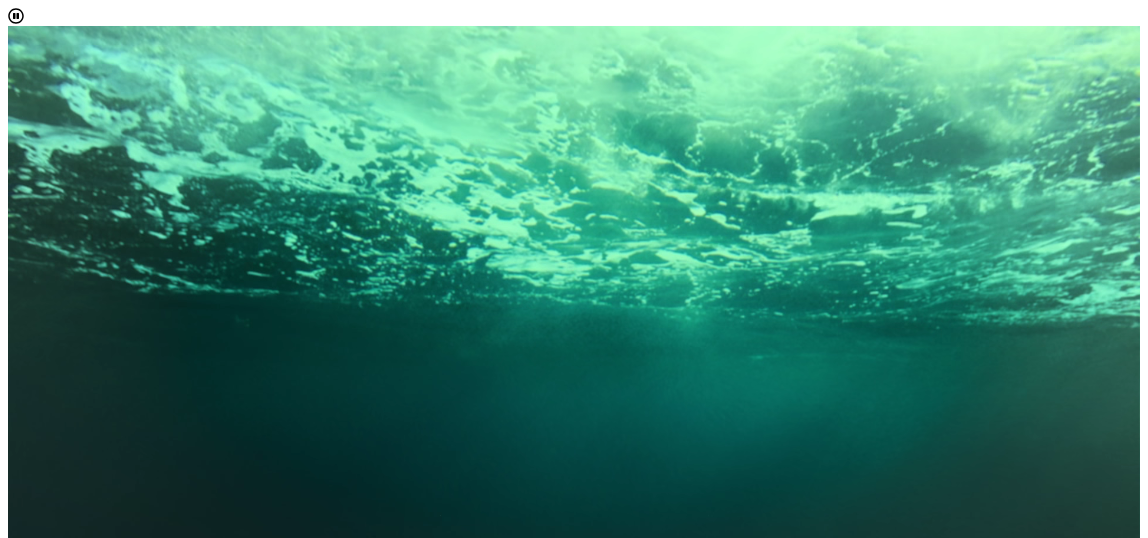 click at bounding box center [594, 1623] 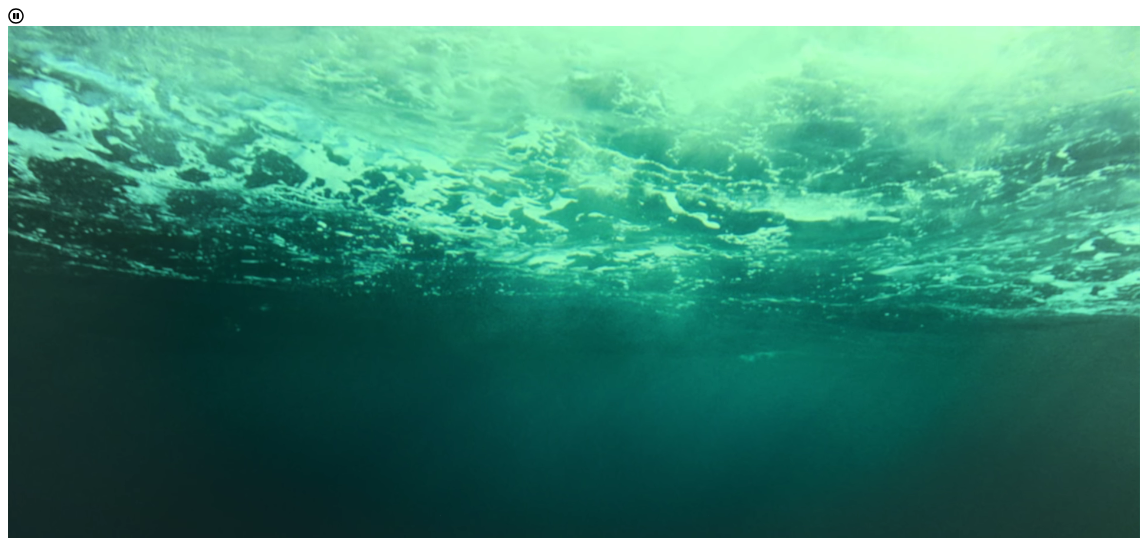 scroll, scrollTop: 891, scrollLeft: 0, axis: vertical 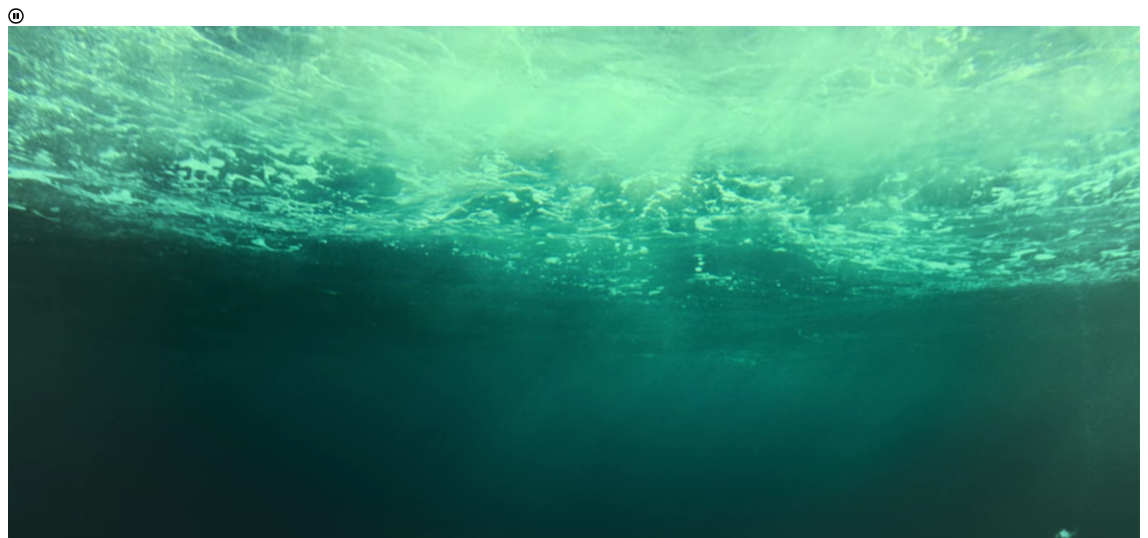 click on "Engineering Management" at bounding box center (594, 1704) 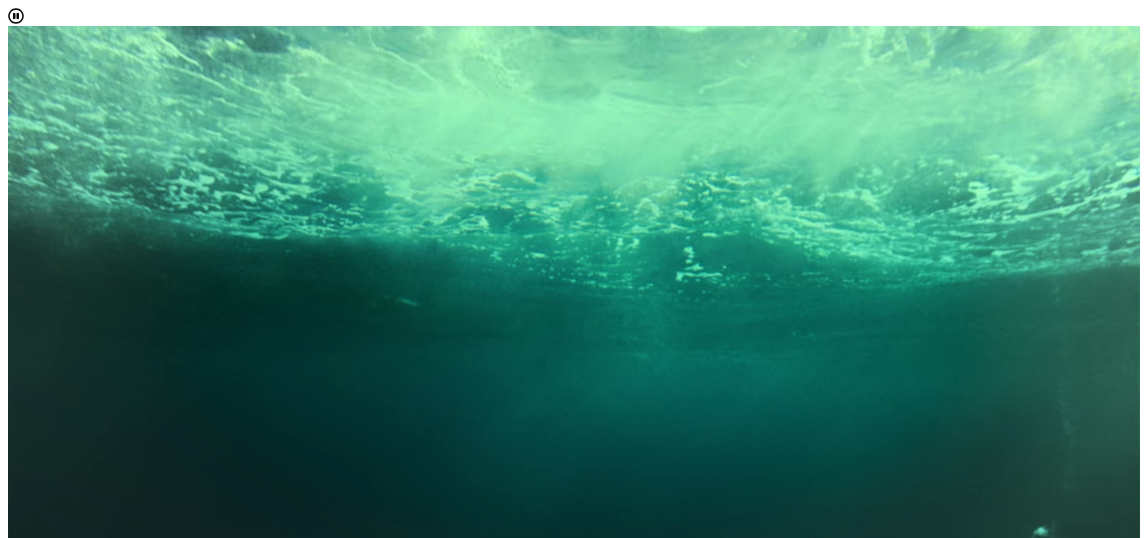 scroll, scrollTop: 906, scrollLeft: 0, axis: vertical 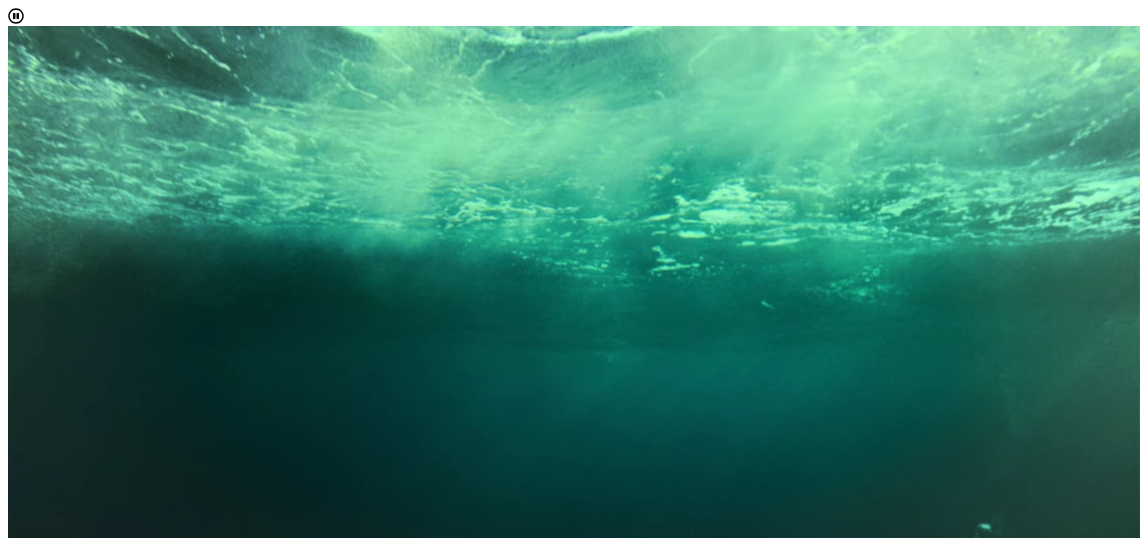 click on "0   Total Credit Hours" at bounding box center (574, 1479) 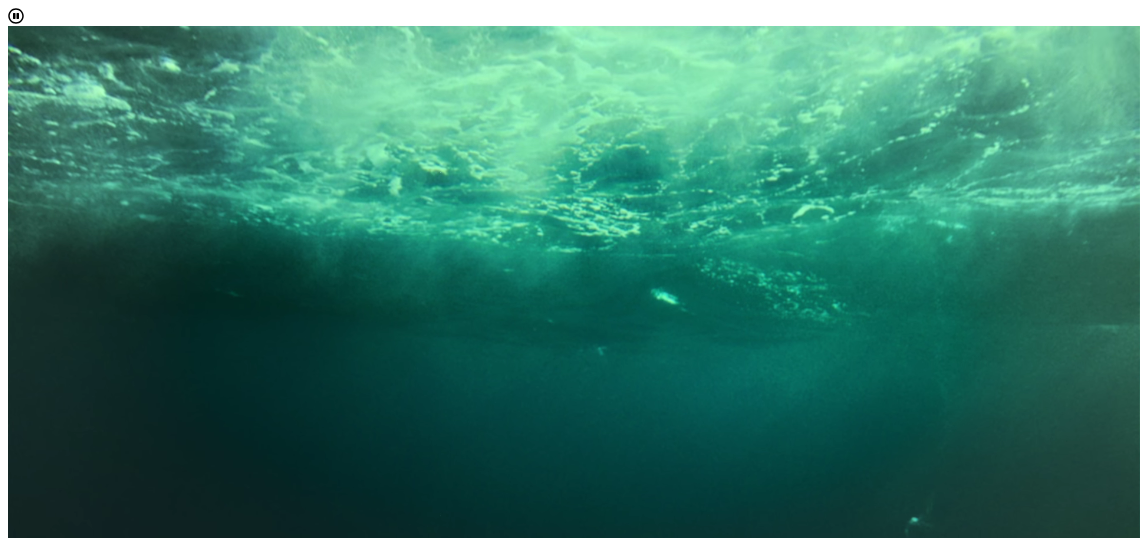click on "Calculate credit hours" at bounding box center [80, 1252] 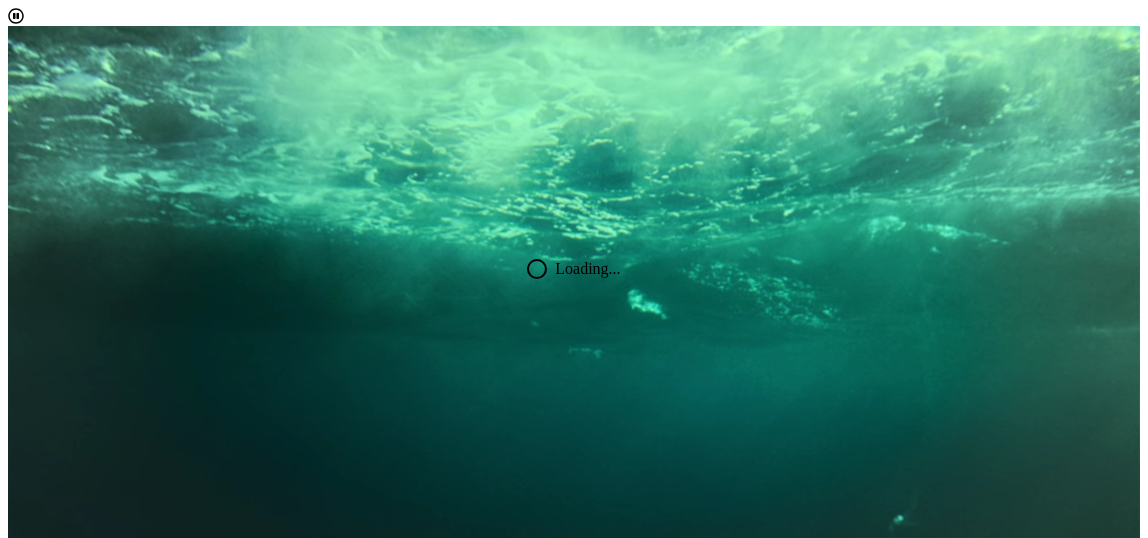 scroll, scrollTop: 22, scrollLeft: 0, axis: vertical 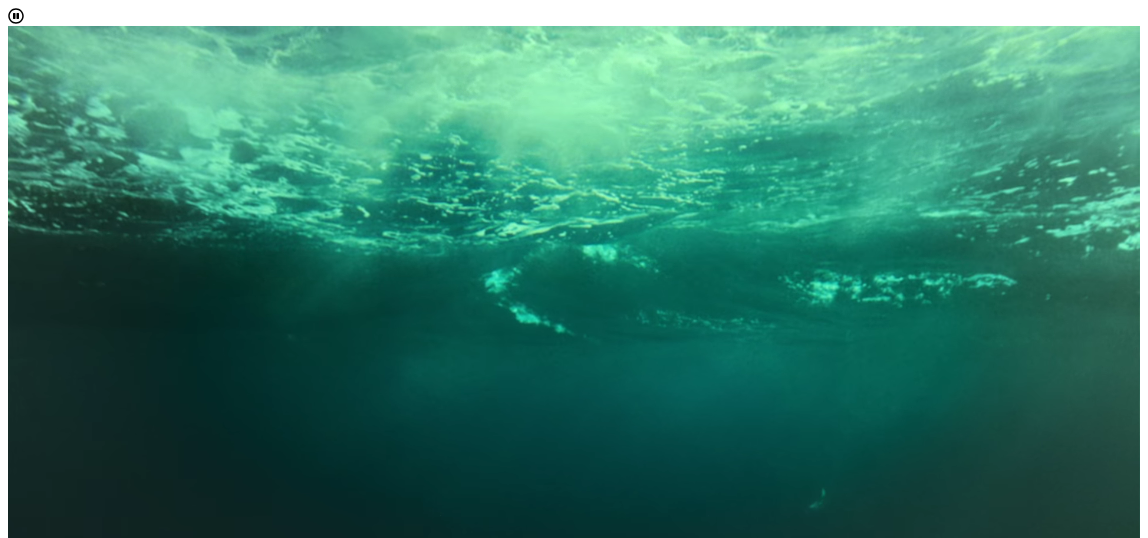 click on "4 items selected" at bounding box center (59, 1232) 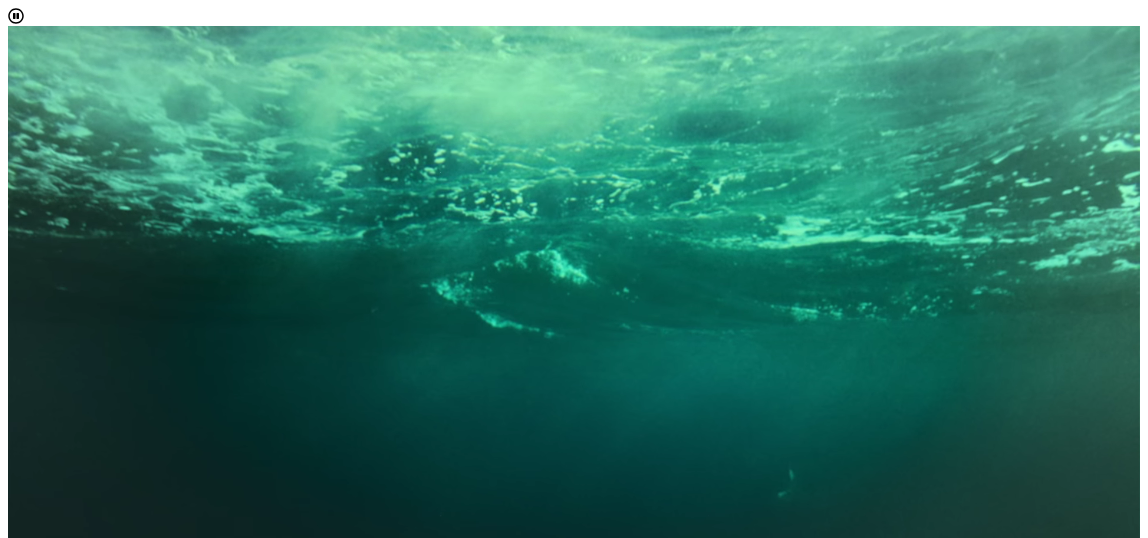 scroll, scrollTop: 0, scrollLeft: 0, axis: both 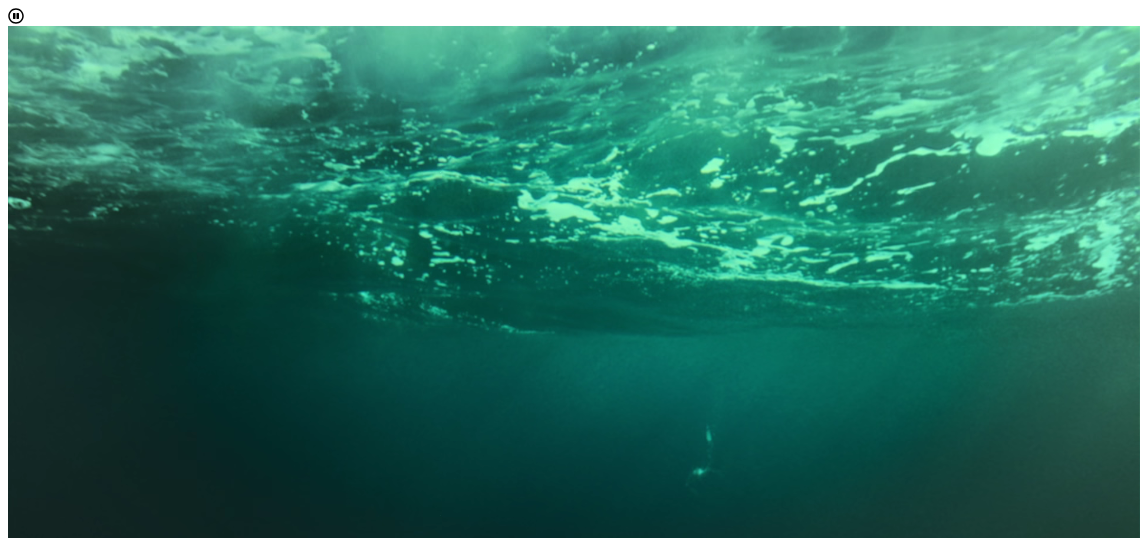click on "Please select at least one Major  ⋆" at bounding box center (574, 1157) 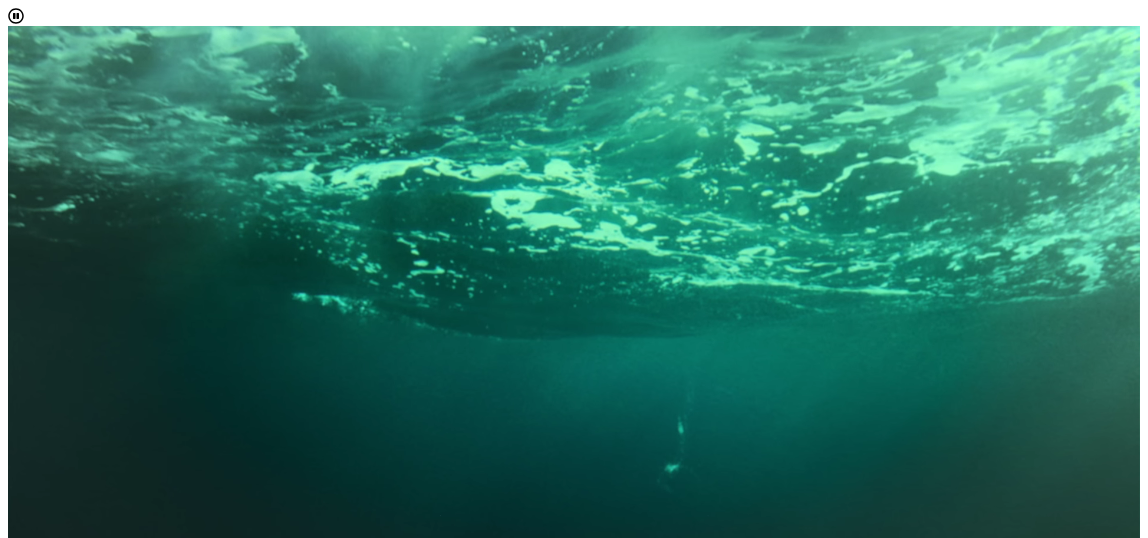scroll, scrollTop: 194, scrollLeft: 0, axis: vertical 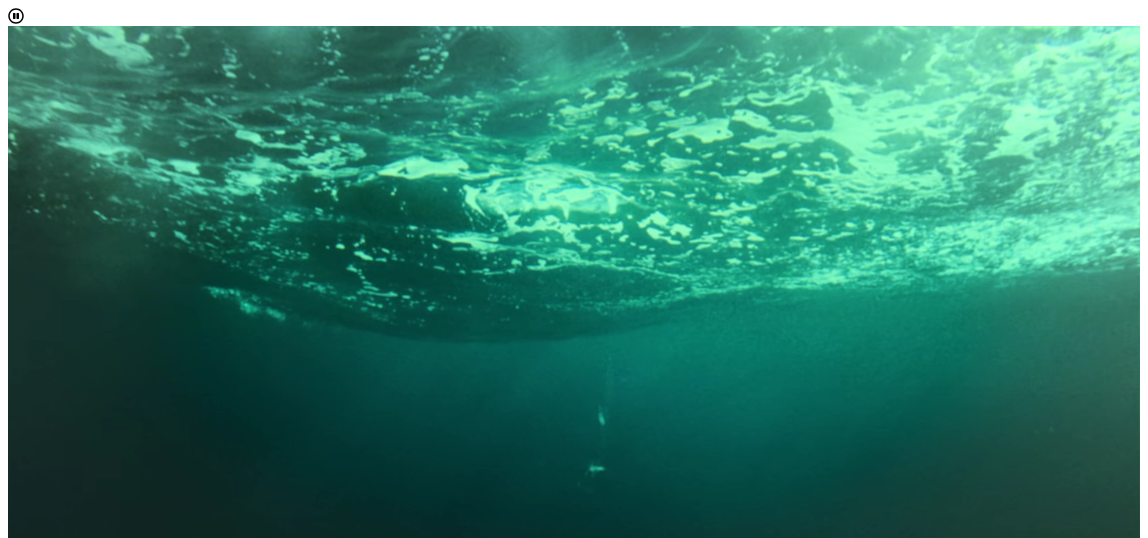 click on "4 items selected" at bounding box center [59, 1120] 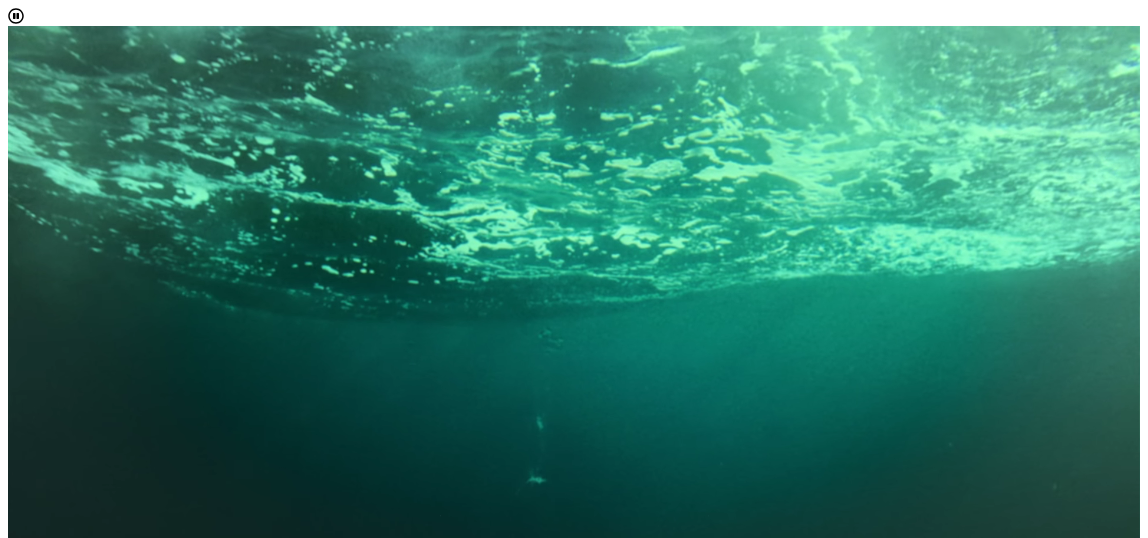 scroll, scrollTop: 521, scrollLeft: 0, axis: vertical 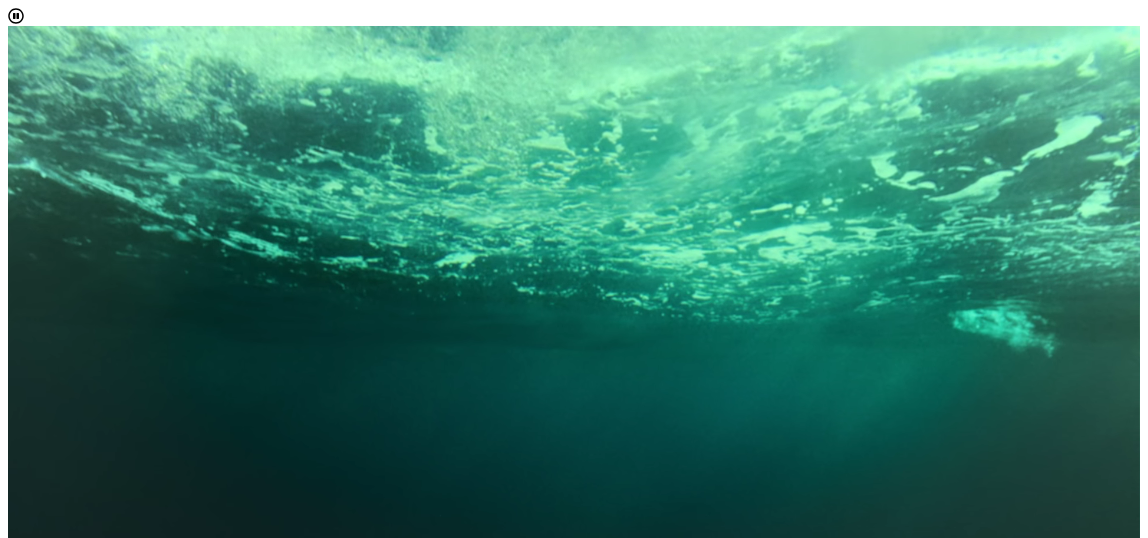 click at bounding box center [48, 1421] 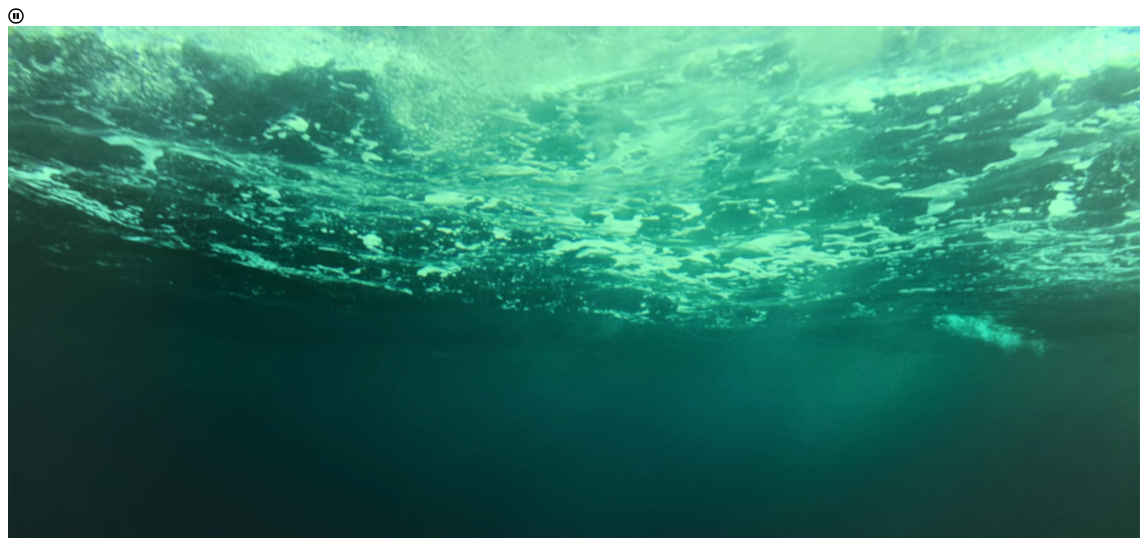scroll, scrollTop: 357, scrollLeft: 0, axis: vertical 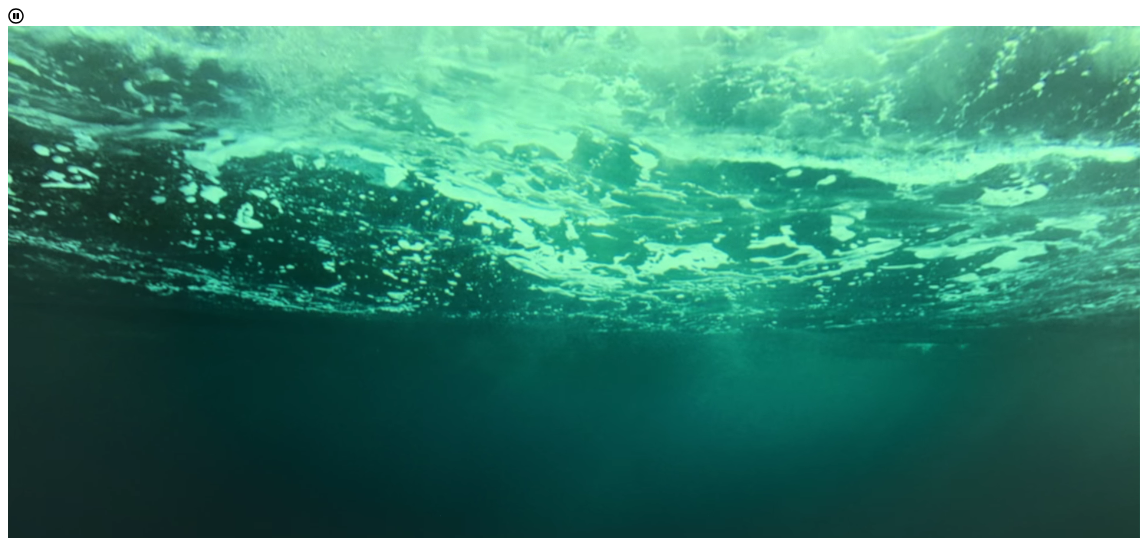 click on "Computing Sciences" at bounding box center (594, 1376) 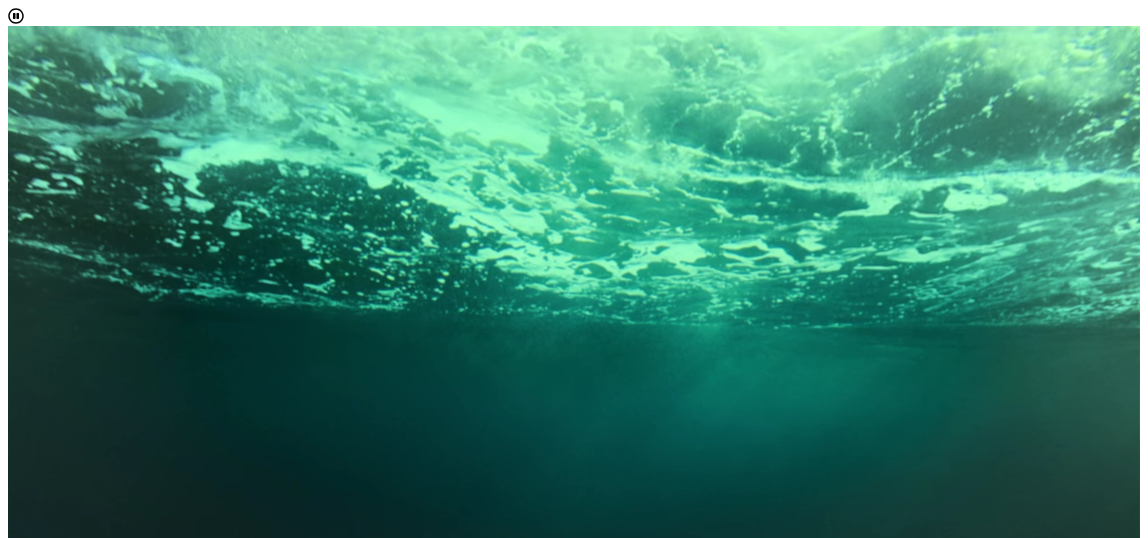 scroll, scrollTop: 0, scrollLeft: 0, axis: both 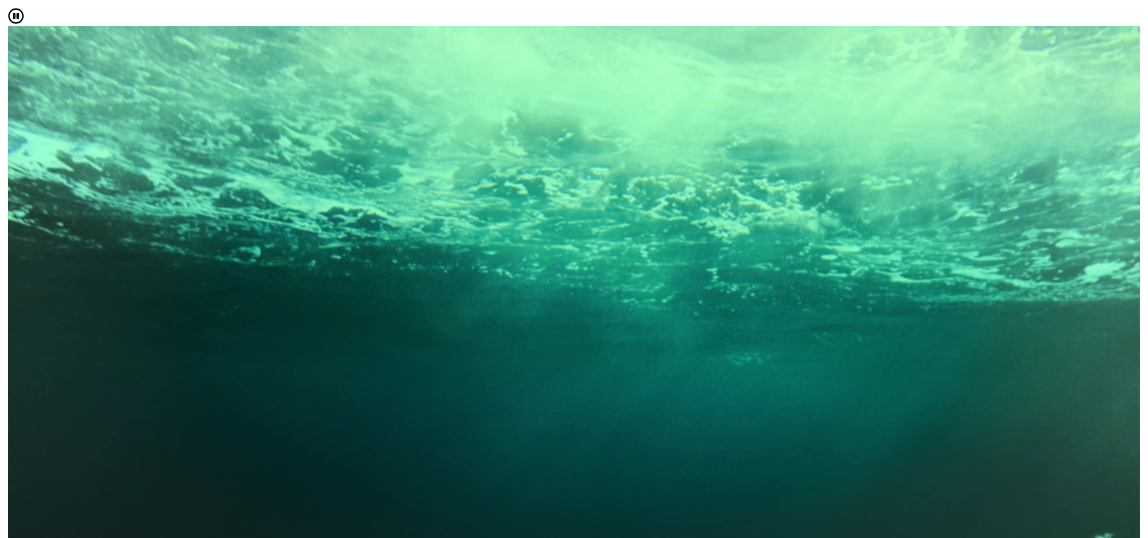 click at bounding box center (48, 1187) 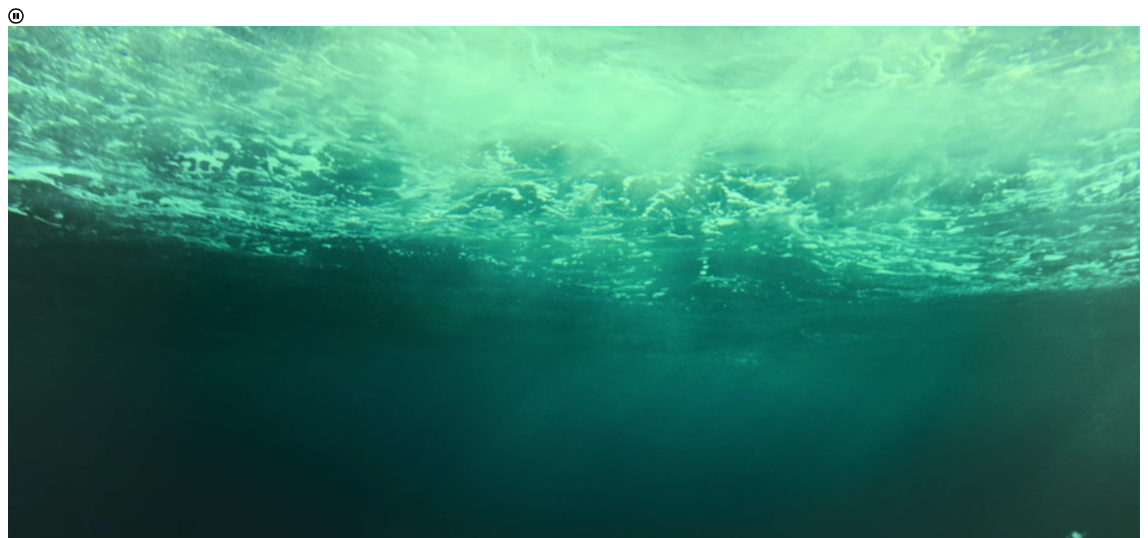 scroll, scrollTop: 188, scrollLeft: 0, axis: vertical 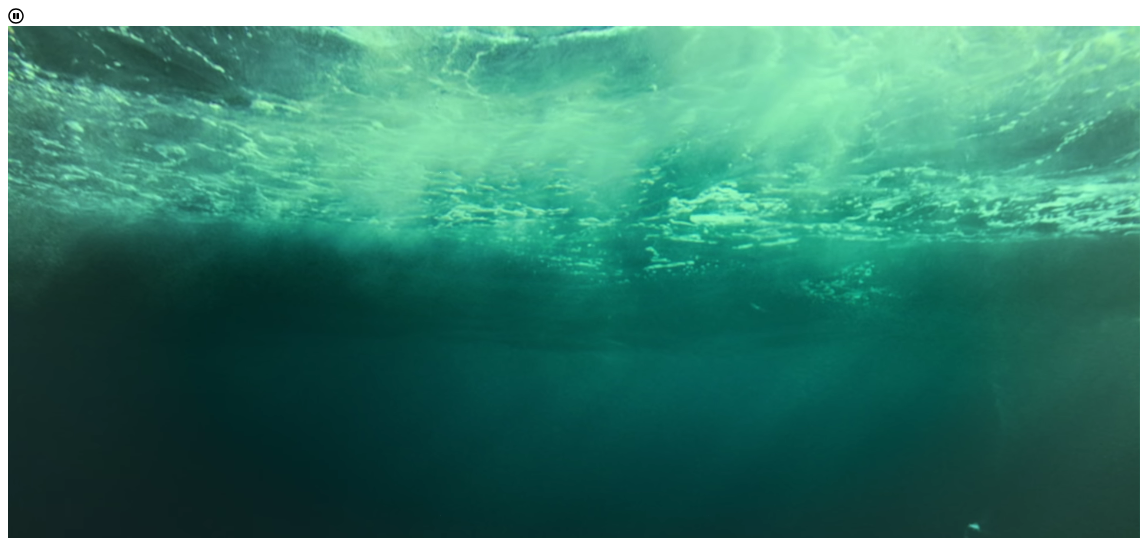 click on "Calculate credit hours" at bounding box center [80, 1429] 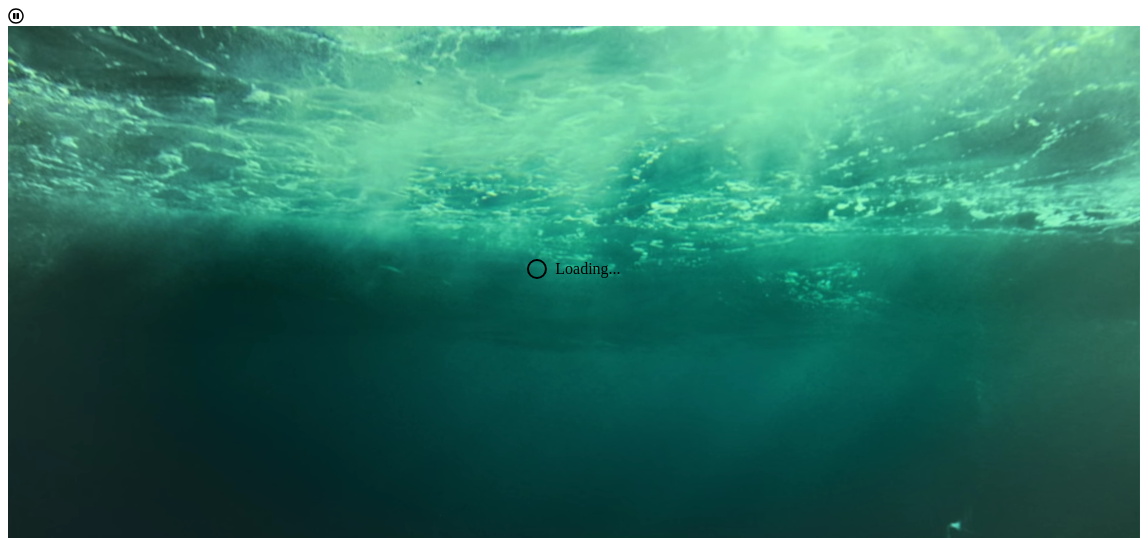 scroll, scrollTop: 81, scrollLeft: 0, axis: vertical 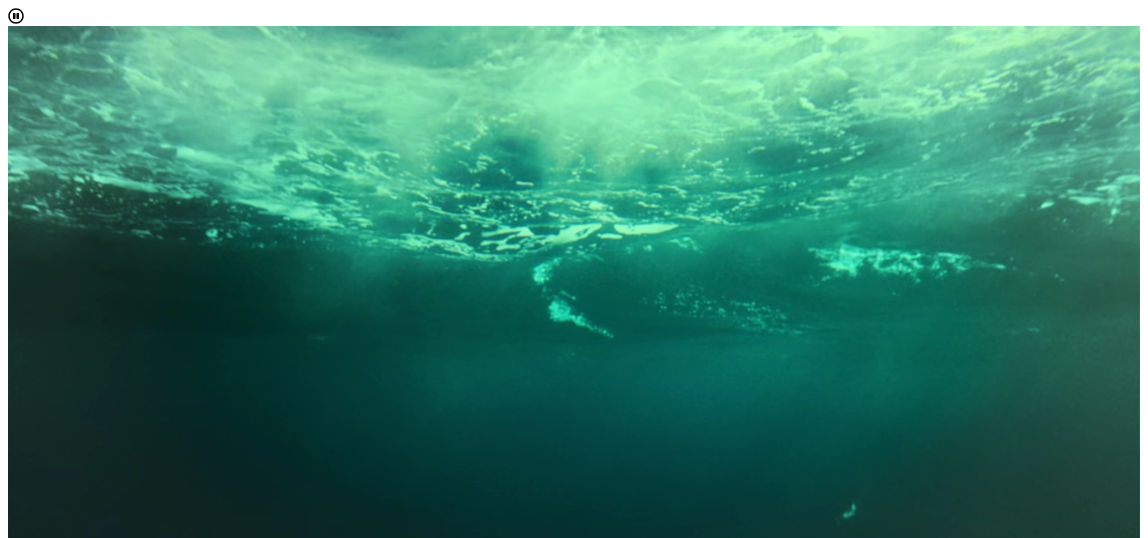 click on "4 items selected" at bounding box center [59, 1232] 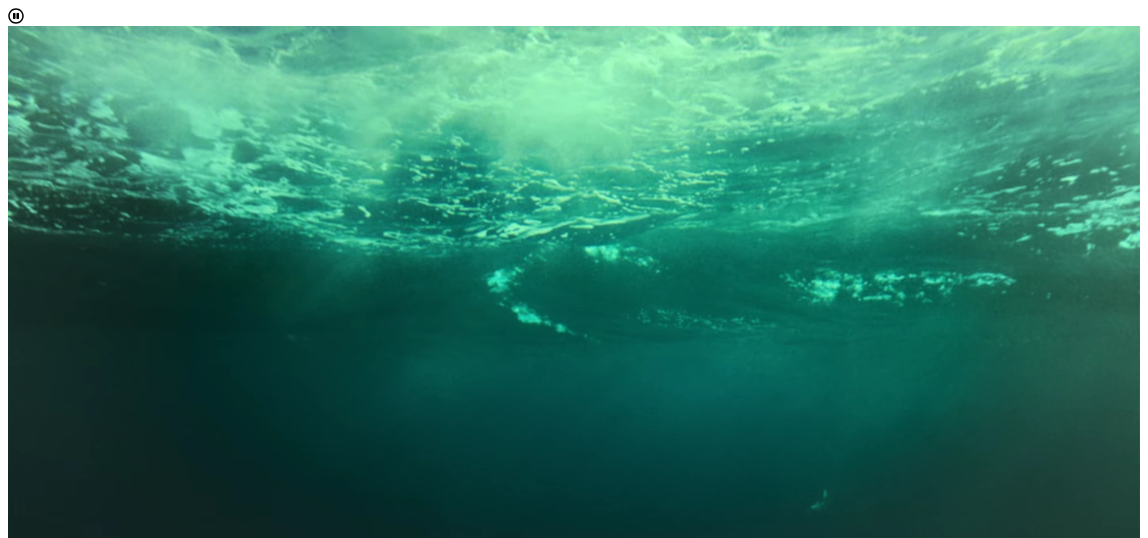scroll, scrollTop: 377, scrollLeft: 0, axis: vertical 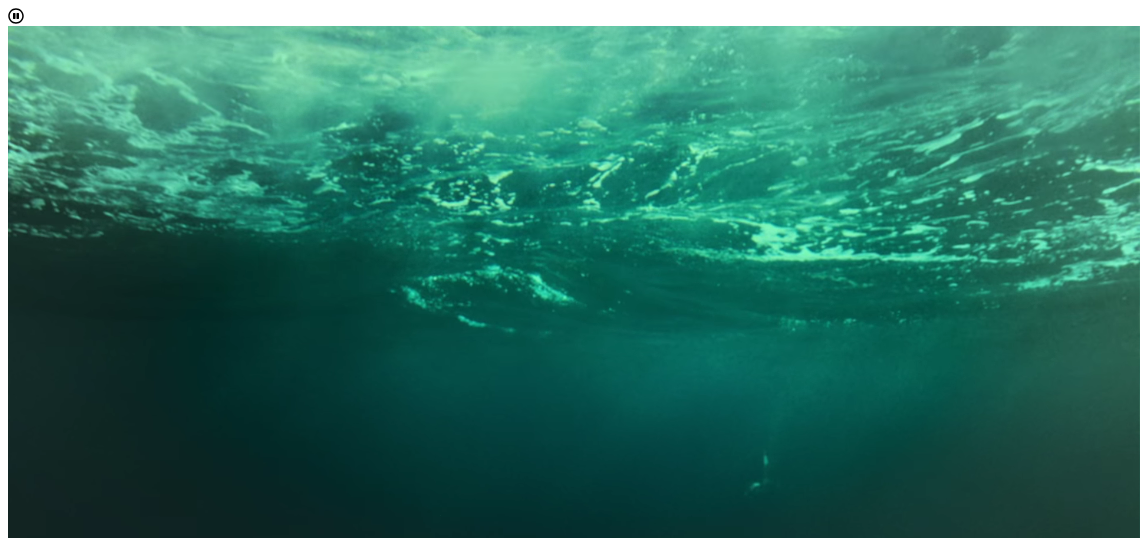 click at bounding box center (48, 1461) 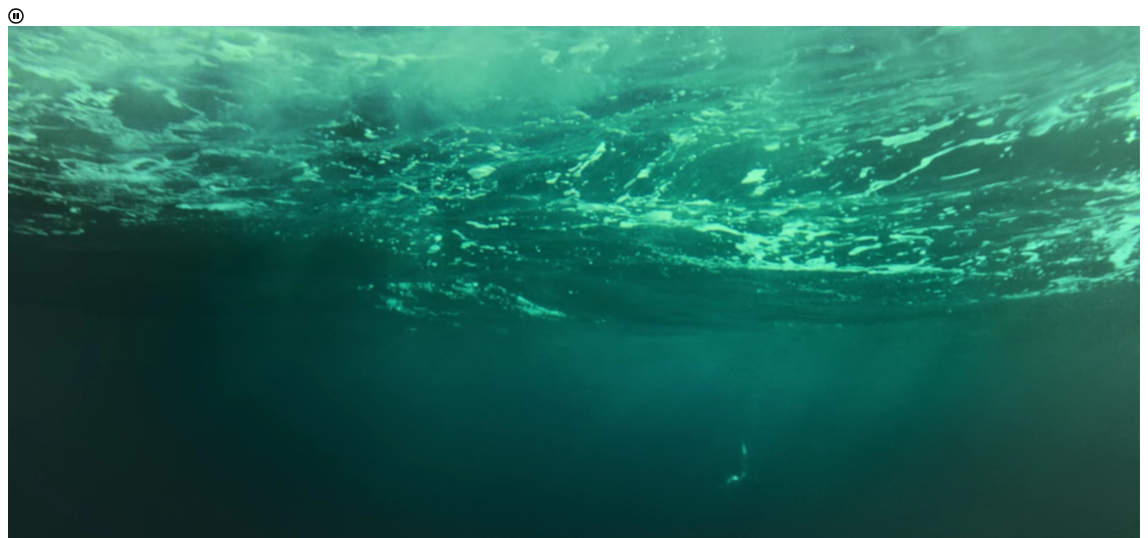 scroll, scrollTop: 533, scrollLeft: 0, axis: vertical 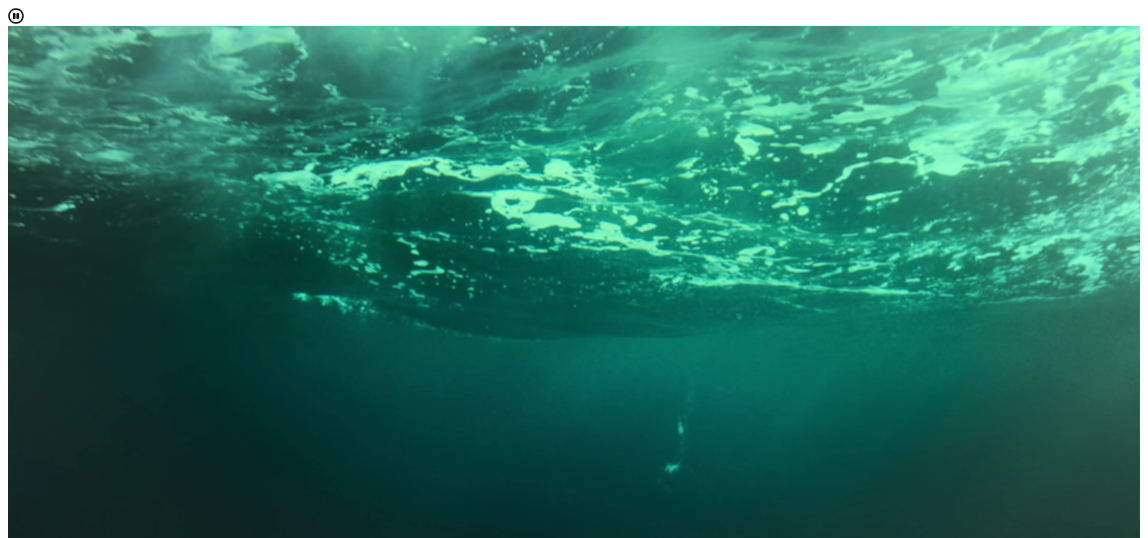 click on "Select Your Minor(s)" at bounding box center [75, 1193] 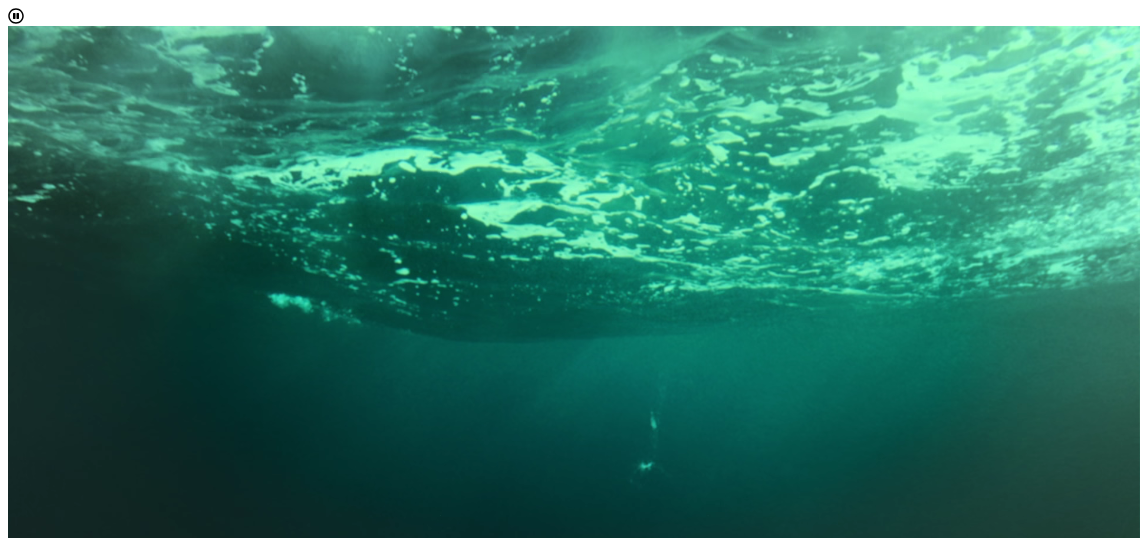 scroll, scrollTop: 345, scrollLeft: 0, axis: vertical 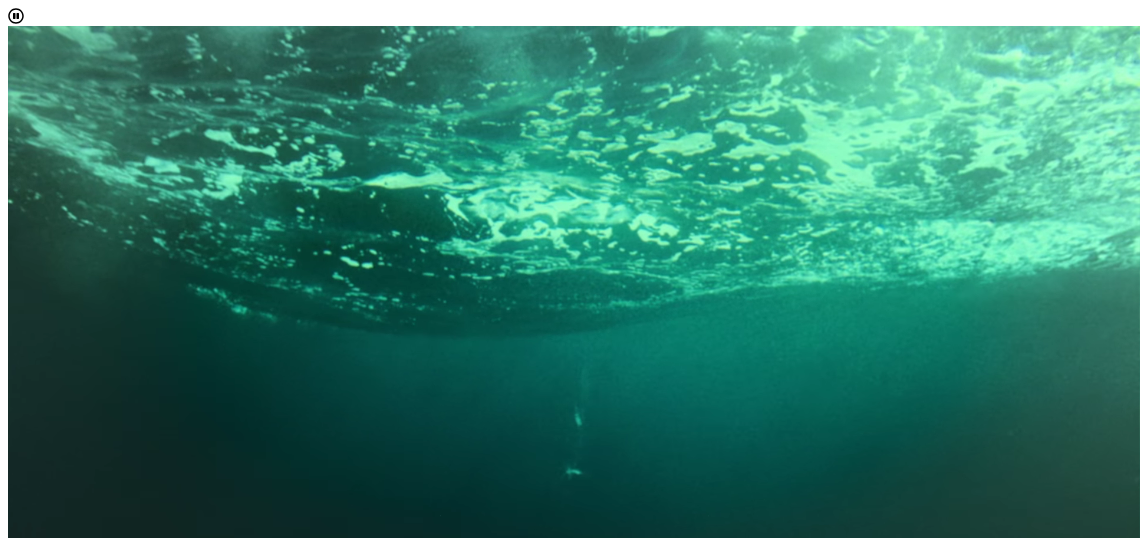 click on "0" at bounding box center [574, 1293] 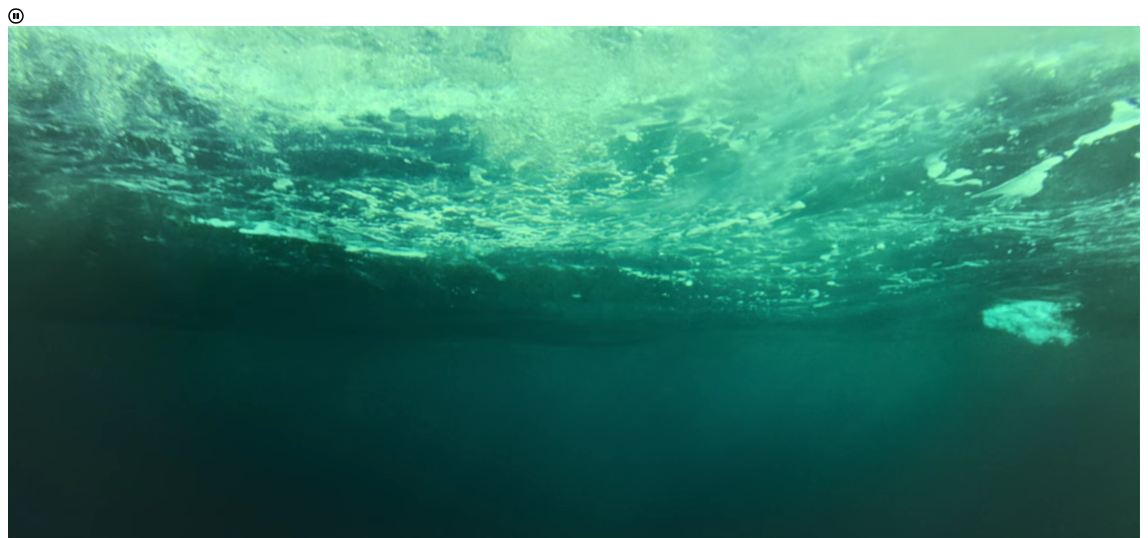 click on "0" at bounding box center (574, 1293) 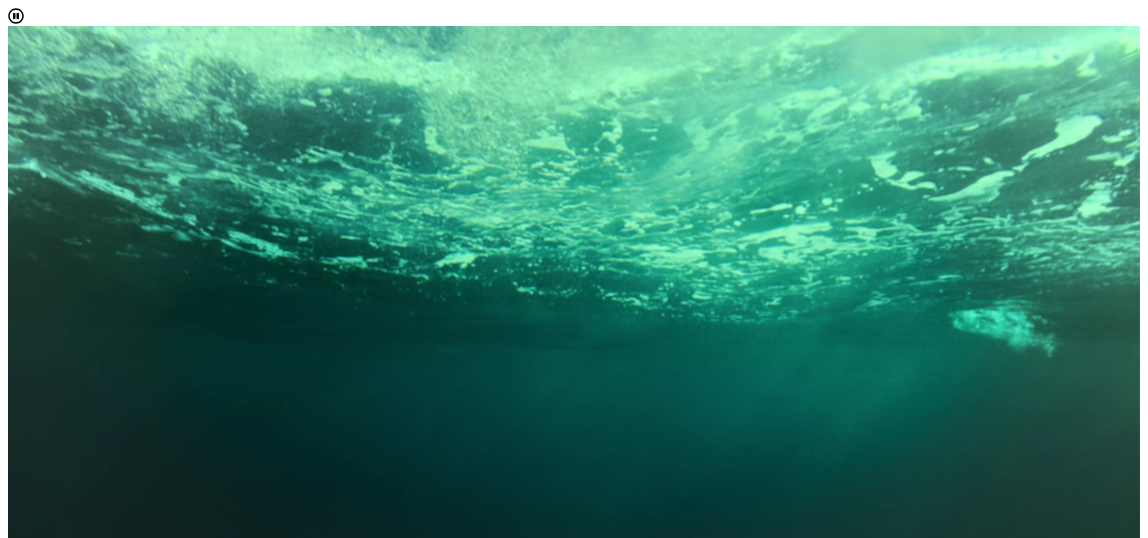 drag, startPoint x: 801, startPoint y: 442, endPoint x: 756, endPoint y: 304, distance: 145.15164 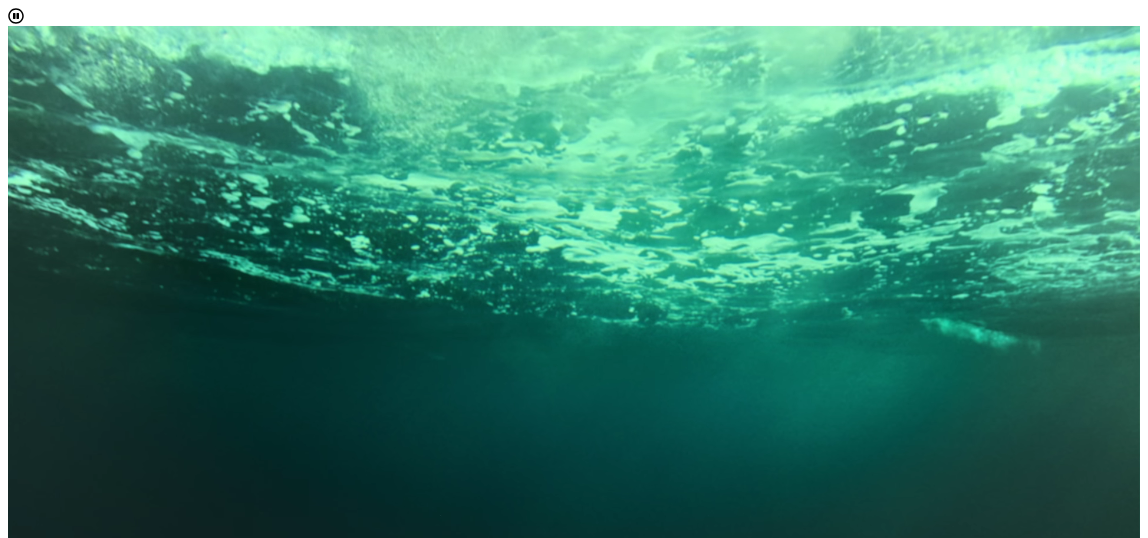click on "Calculate credit hours" at bounding box center [574, 1252] 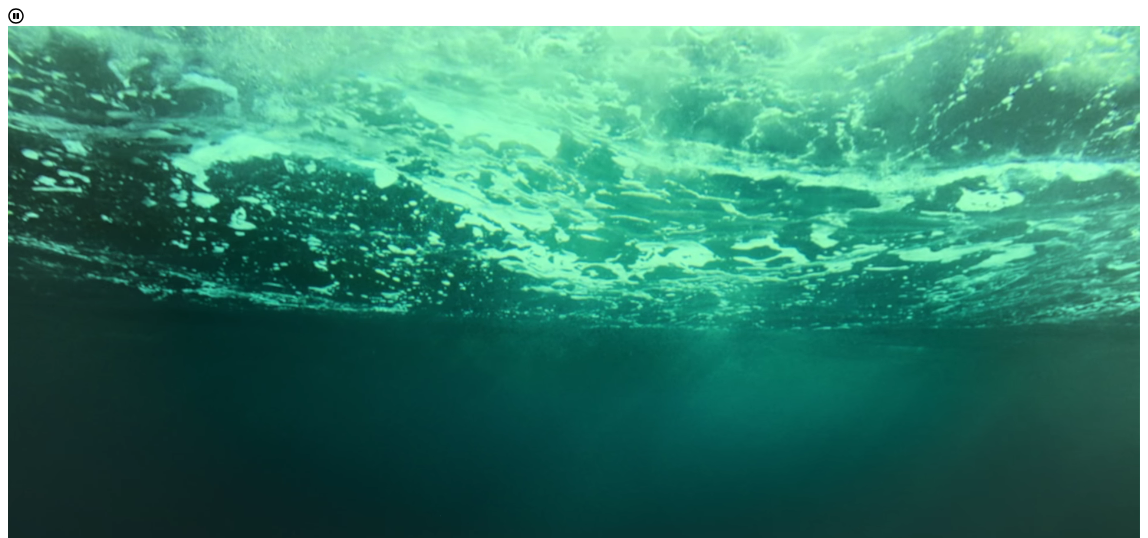 click on "Calculate credit hours" at bounding box center [80, 1252] 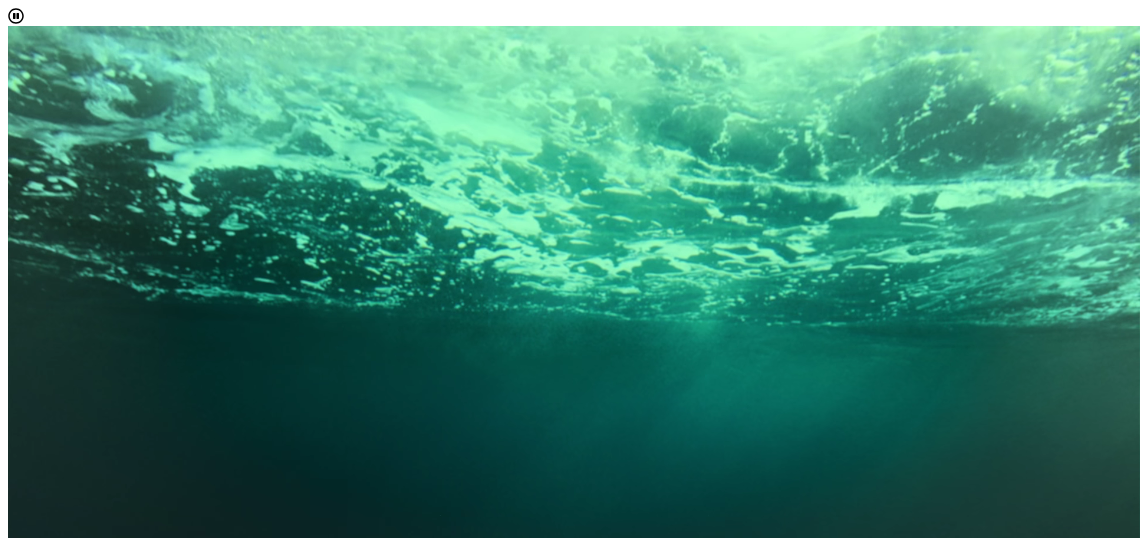 scroll, scrollTop: 333, scrollLeft: 0, axis: vertical 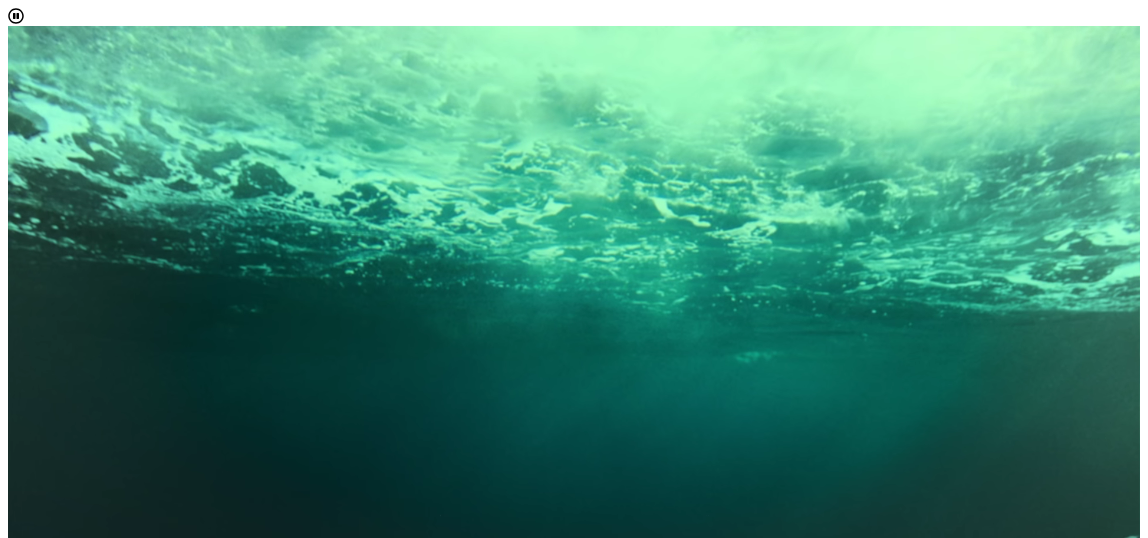 click on "Calculate credit hours" at bounding box center [80, 1252] 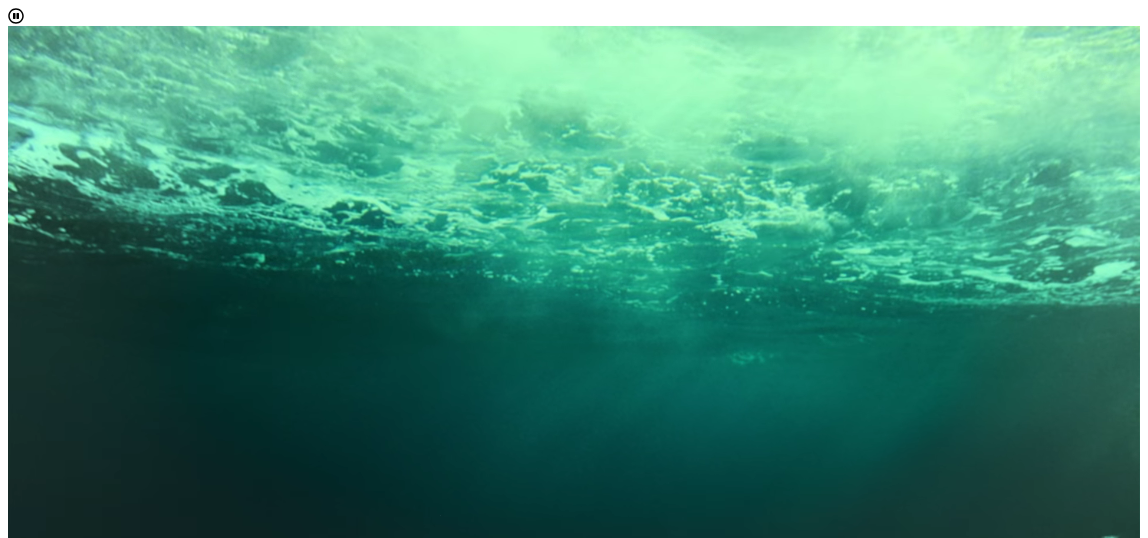 scroll, scrollTop: 347, scrollLeft: 0, axis: vertical 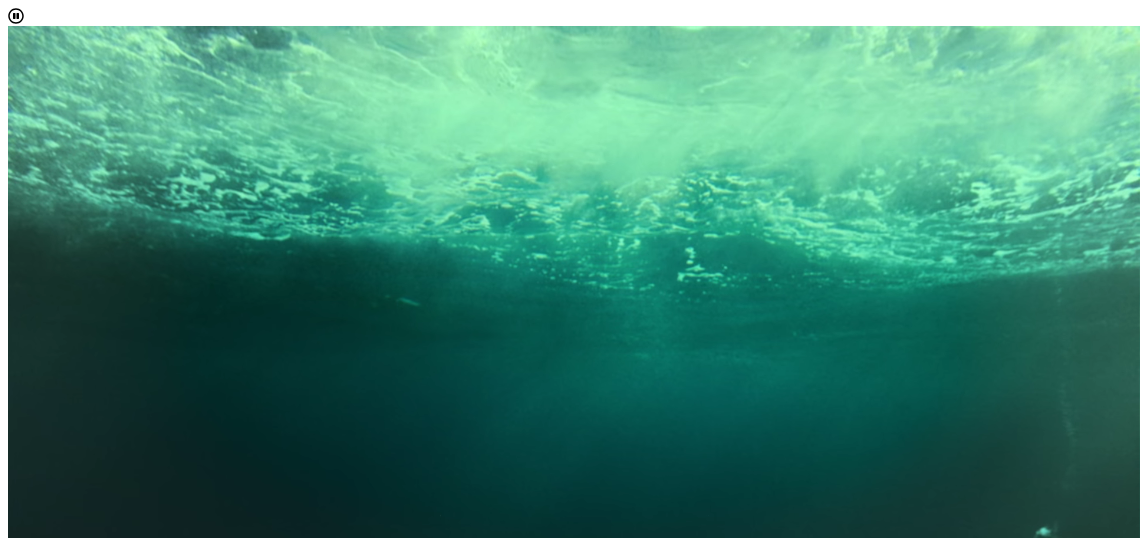 click on "Computing Sciences, Cybersecurity, Engineering Management" at bounding box center (209, 1232) 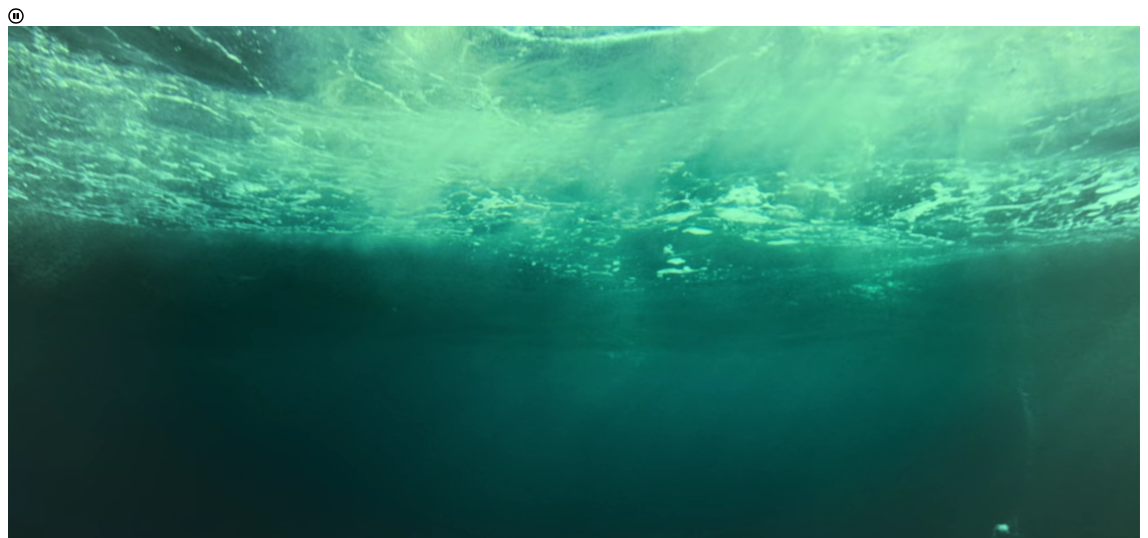 scroll, scrollTop: 725, scrollLeft: 0, axis: vertical 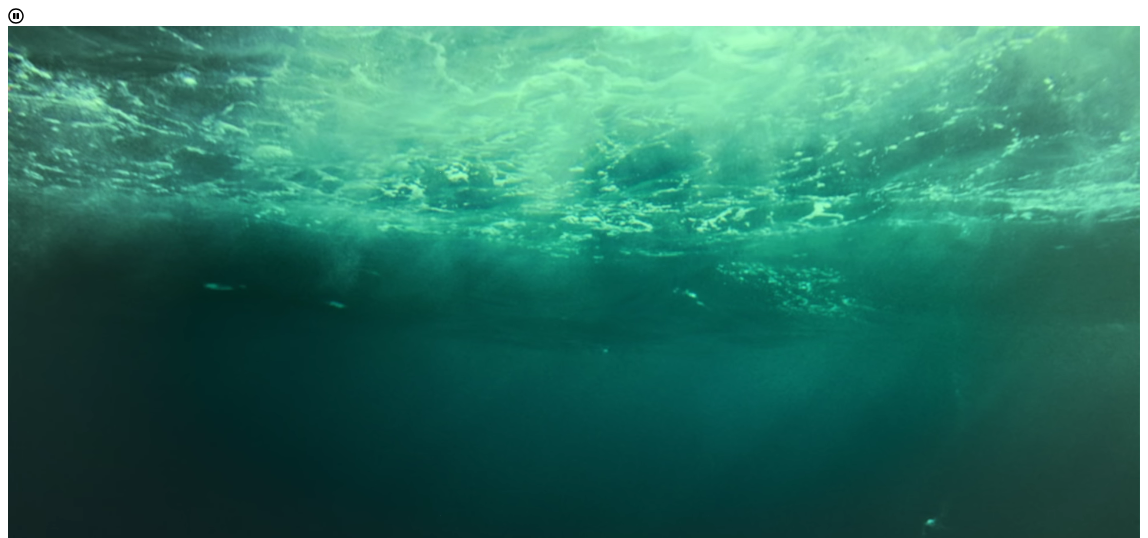 click on "Cybersecurity" at bounding box center (594, 1632) 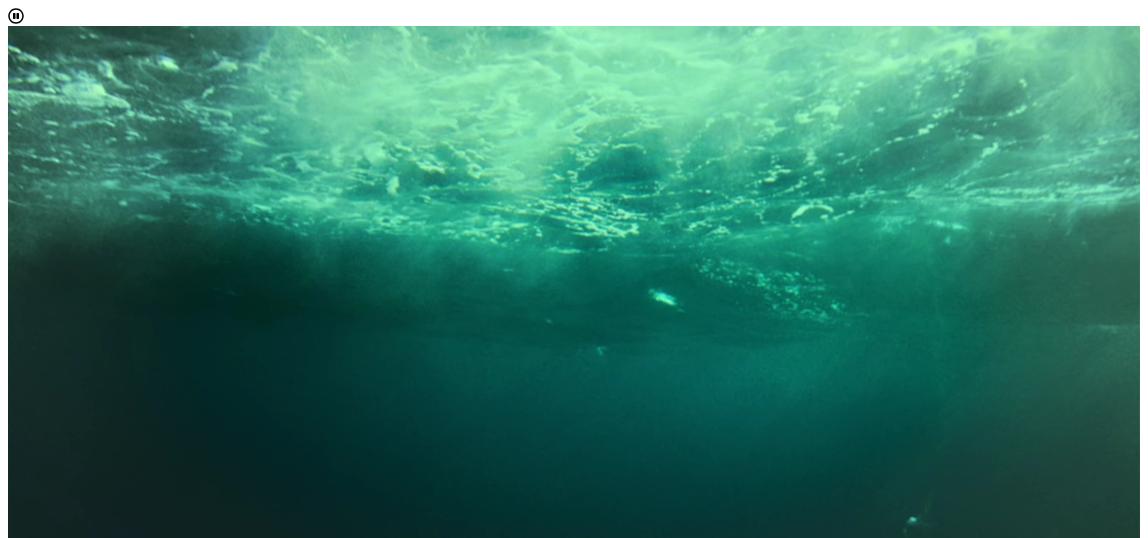 scroll, scrollTop: 403, scrollLeft: 0, axis: vertical 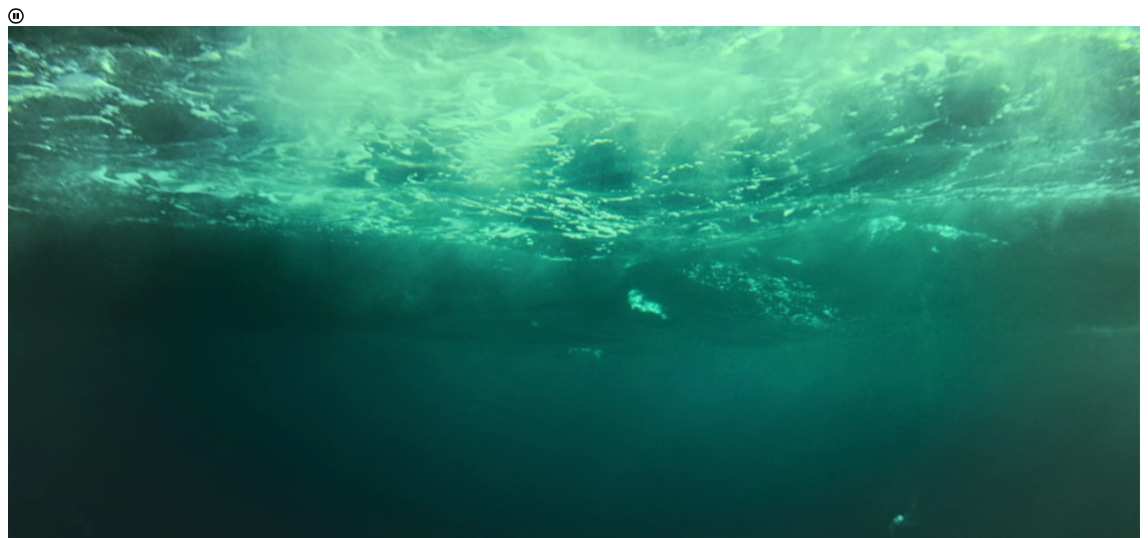 click on "0" at bounding box center [574, 1470] 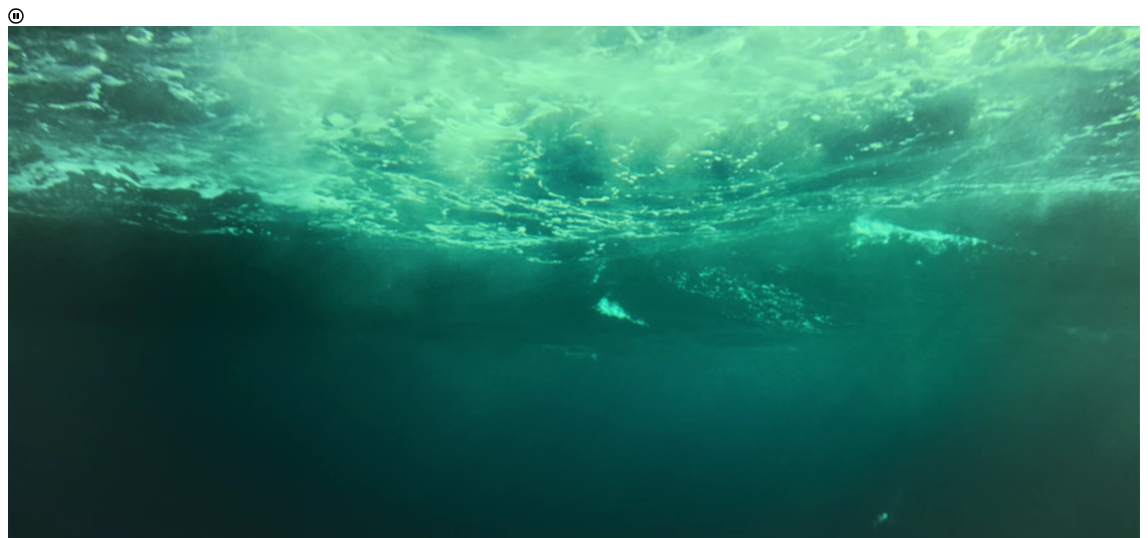 click on "0" at bounding box center [574, 1293] 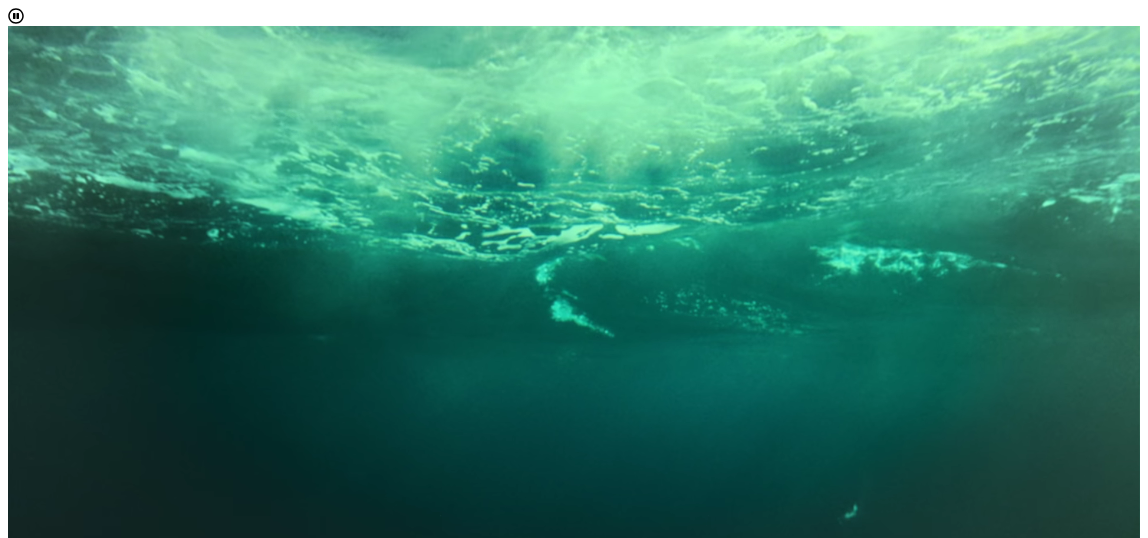 drag, startPoint x: 791, startPoint y: 389, endPoint x: 717, endPoint y: 268, distance: 141.83441 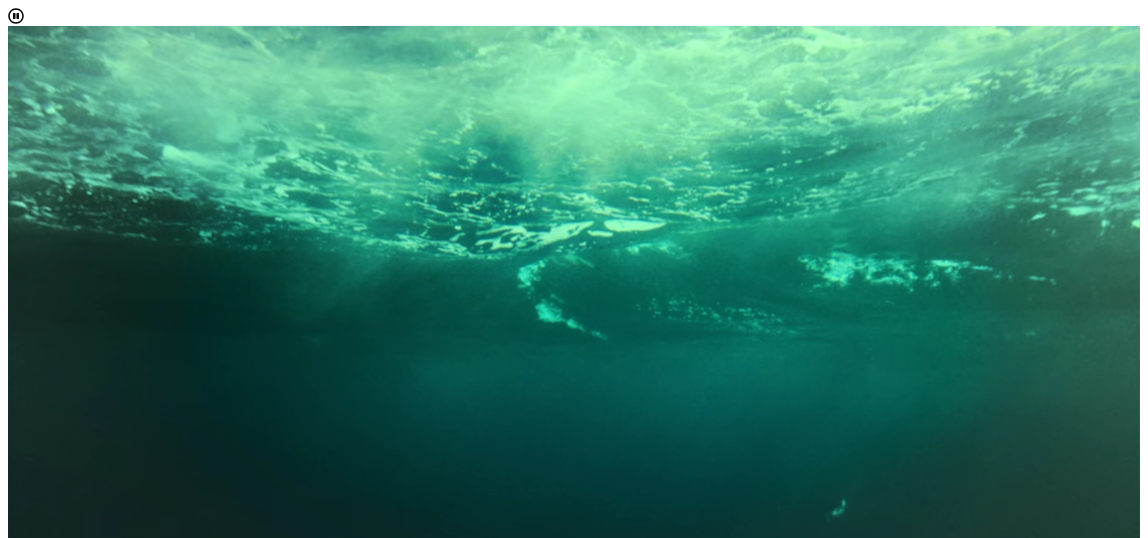 click on "Calculate credit hours" at bounding box center (80, 1252) 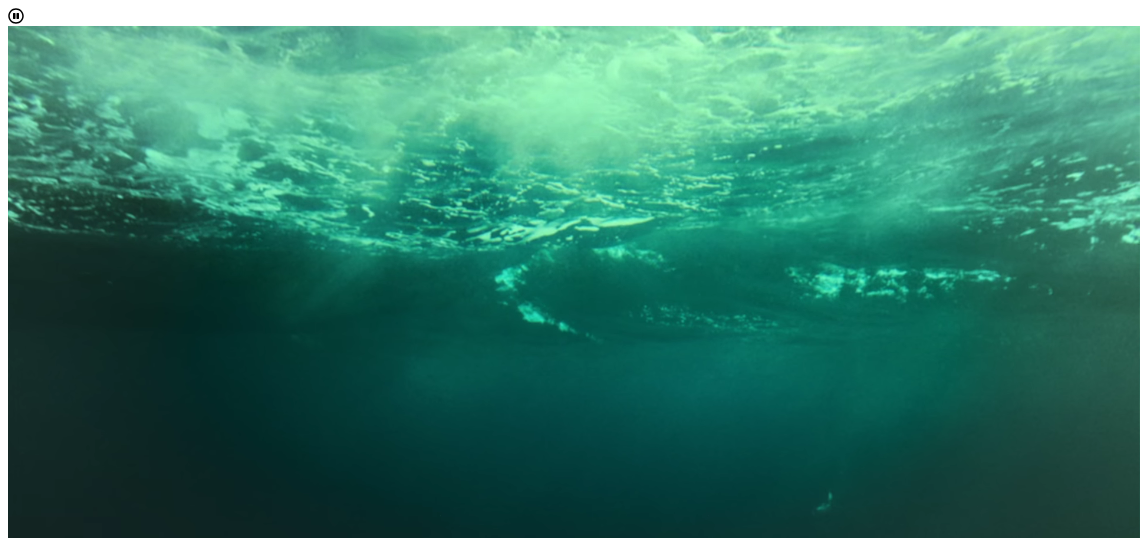 scroll, scrollTop: 303, scrollLeft: 0, axis: vertical 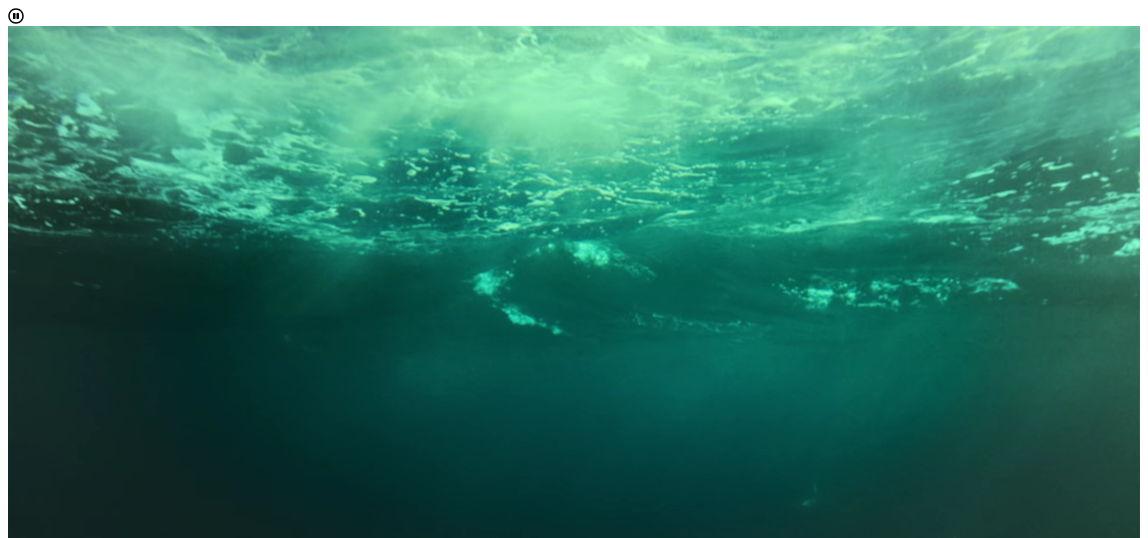 click on "Calculate credit hours" at bounding box center (80, 1252) 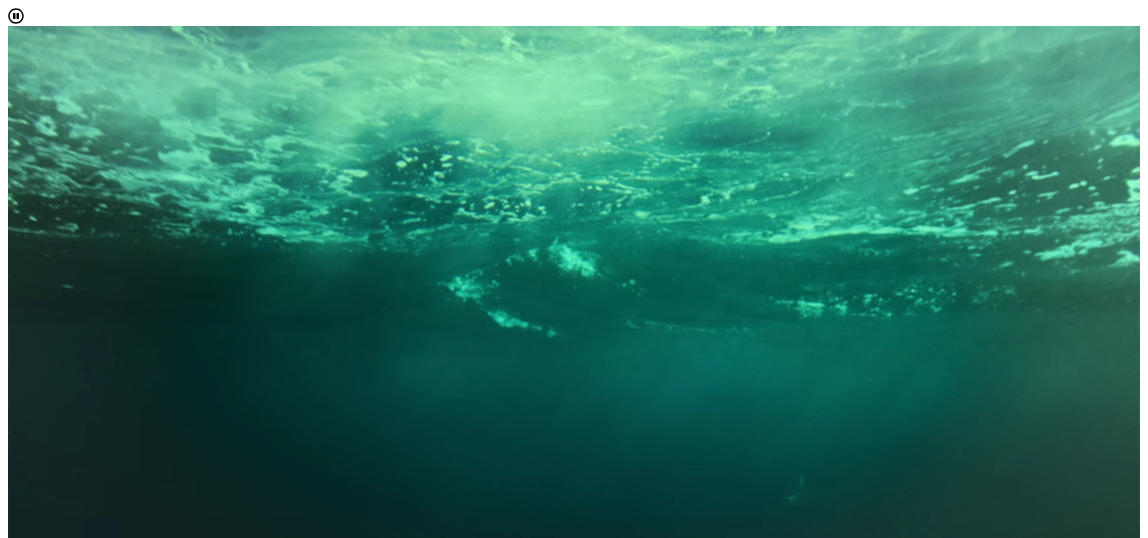 scroll, scrollTop: 347, scrollLeft: 0, axis: vertical 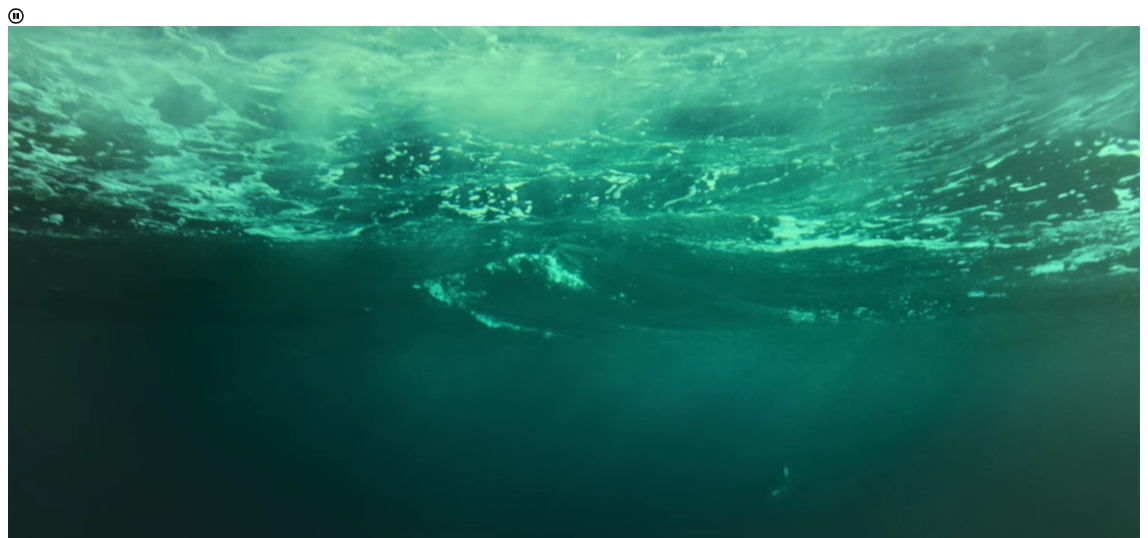 click on "Computing Sciences, Engineering Management" at bounding box center (161, 1232) 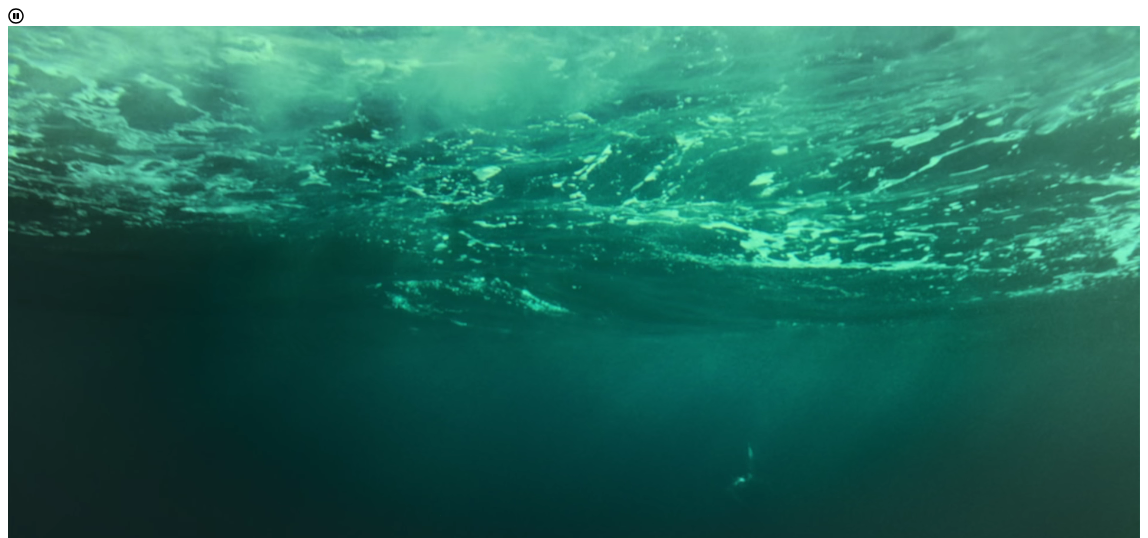 scroll, scrollTop: 912, scrollLeft: 0, axis: vertical 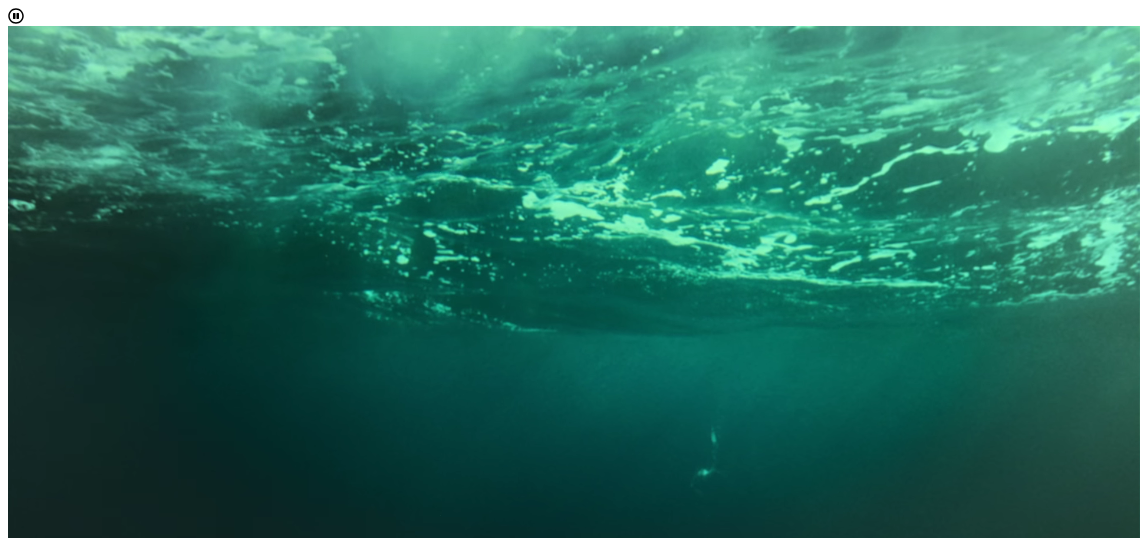 click at bounding box center [48, 1695] 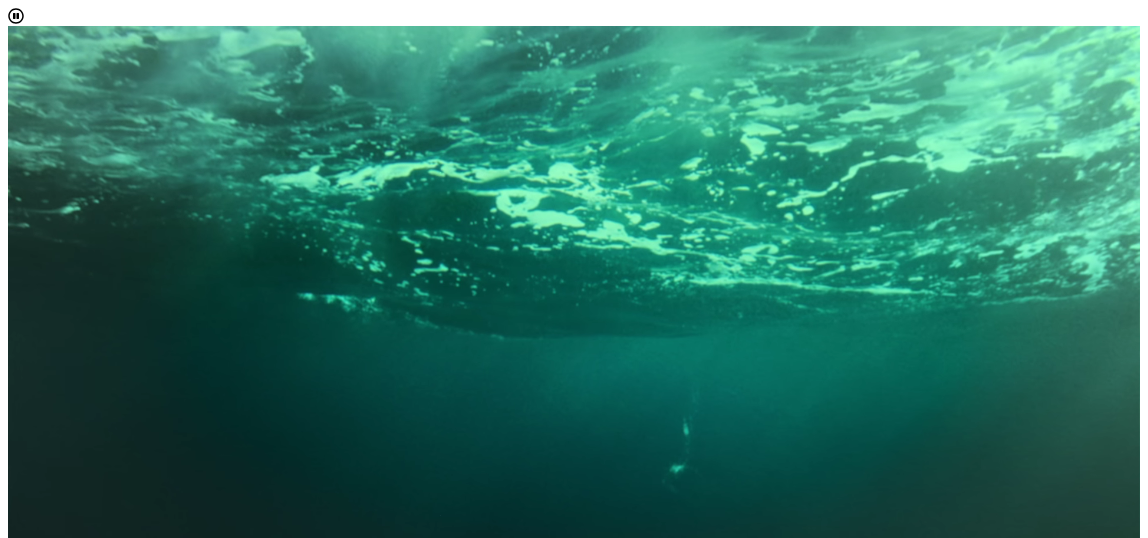 click on "0" at bounding box center [574, 1470] 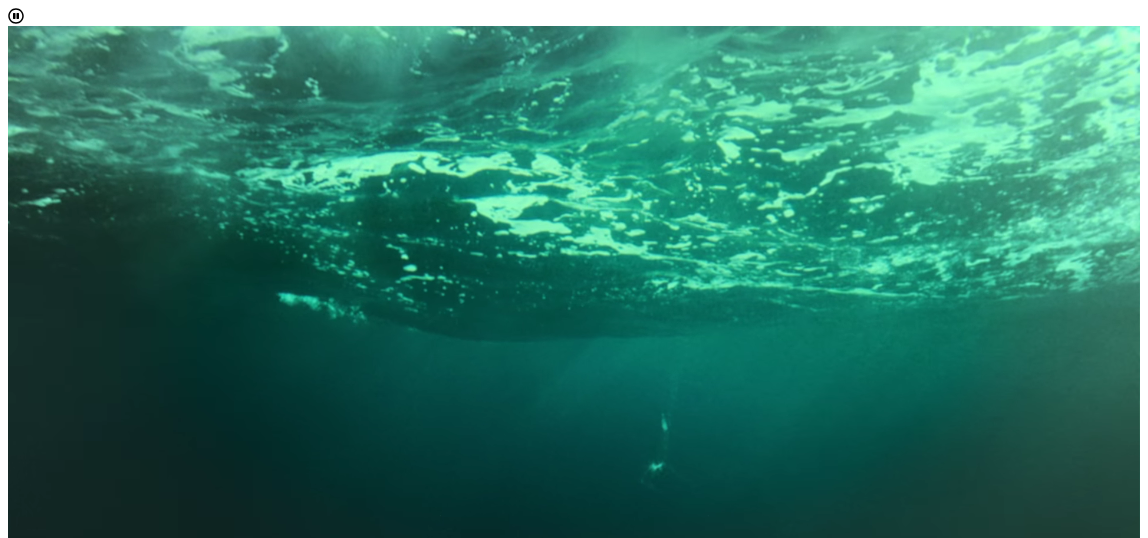 click on "0" at bounding box center (574, 1470) 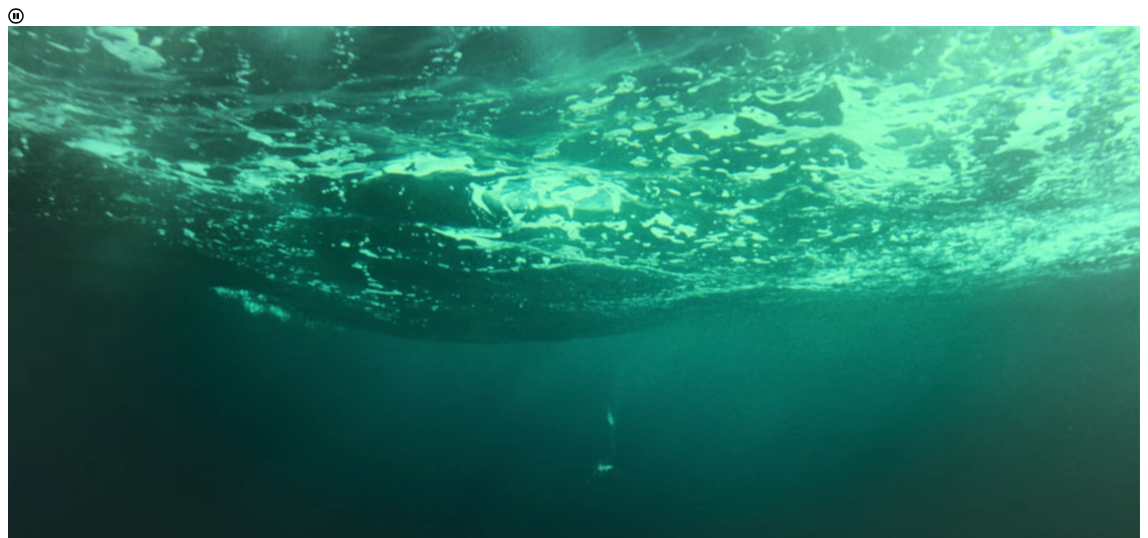 drag, startPoint x: 787, startPoint y: 433, endPoint x: 755, endPoint y: 310, distance: 127.09445 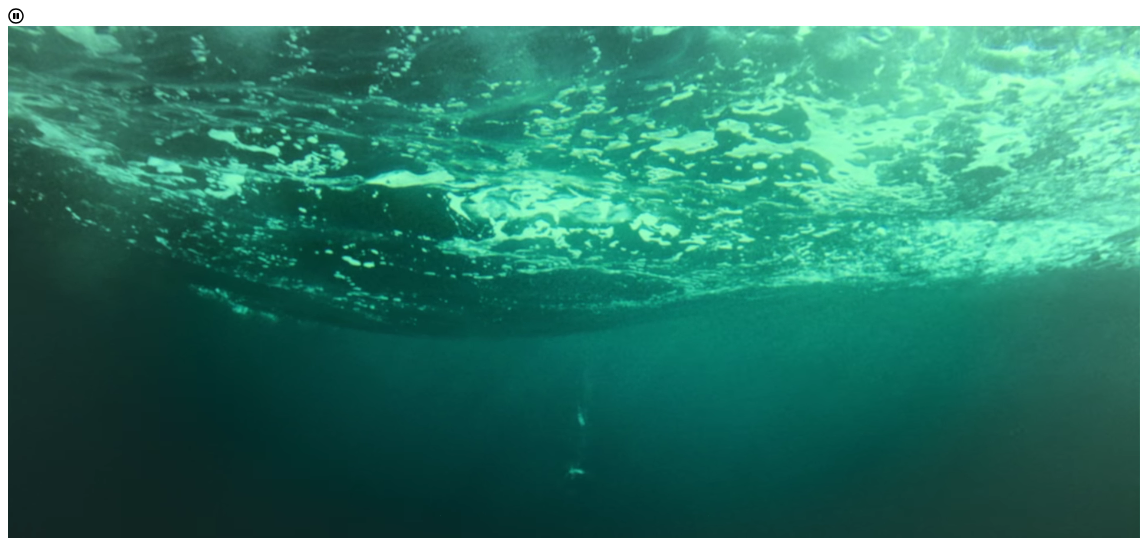 click on "Calculate credit hours" at bounding box center (80, 1252) 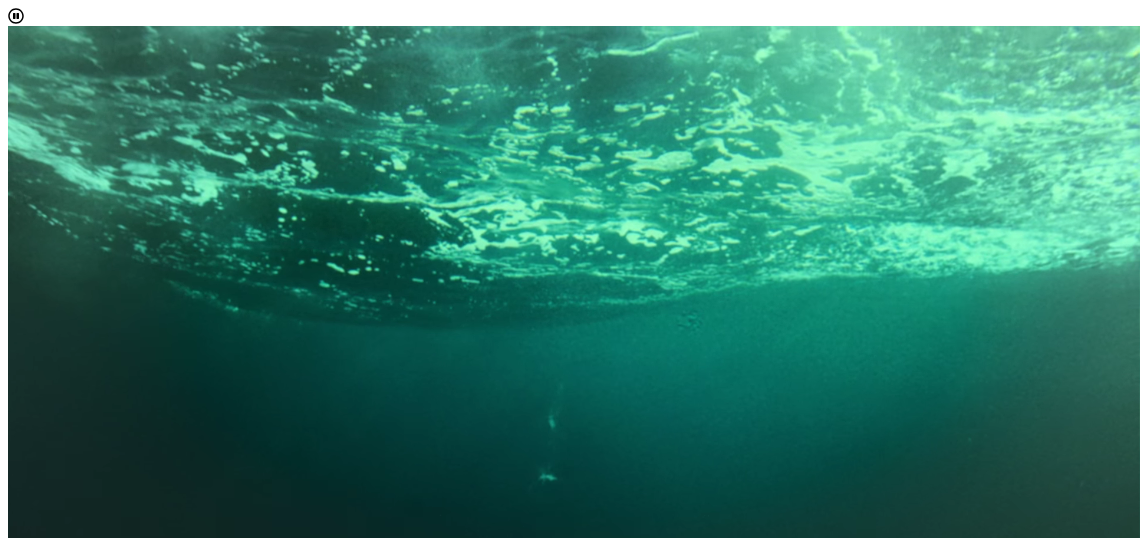 scroll, scrollTop: 485, scrollLeft: 0, axis: vertical 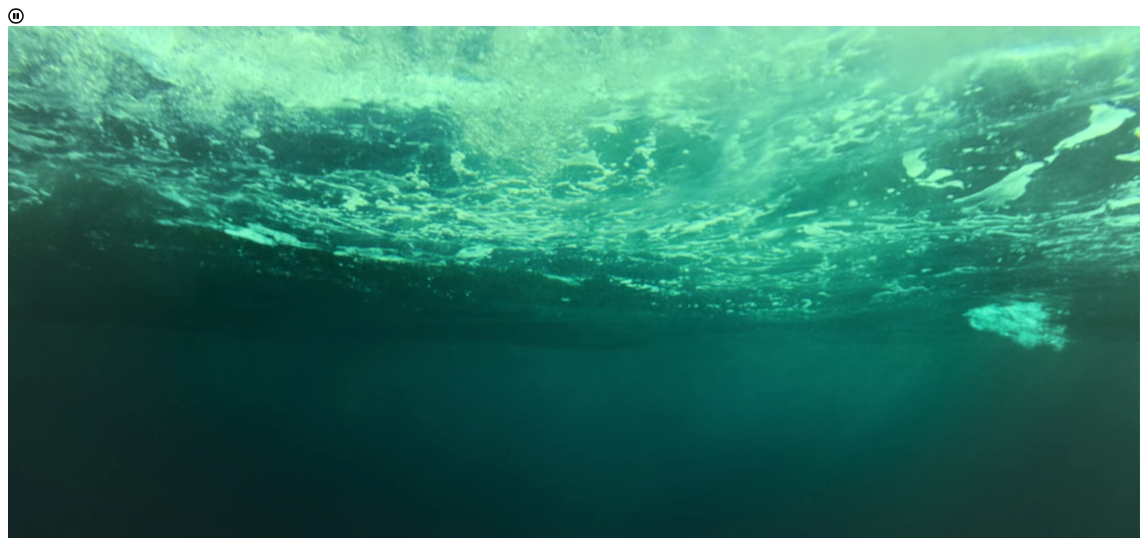click on "Back" at bounding box center [41, 1382] 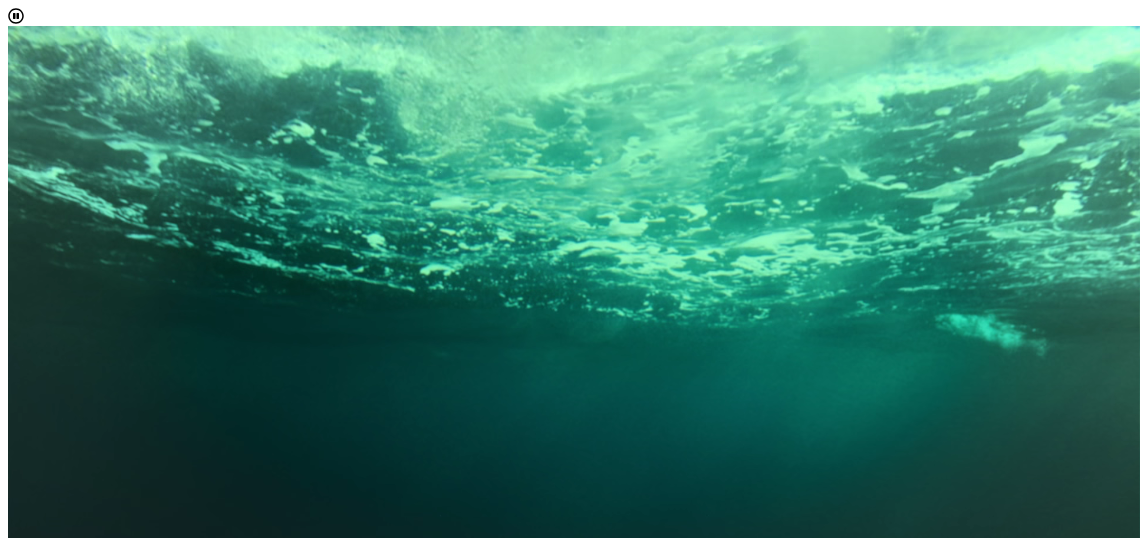 click on "Next" at bounding box center [40, 1314] 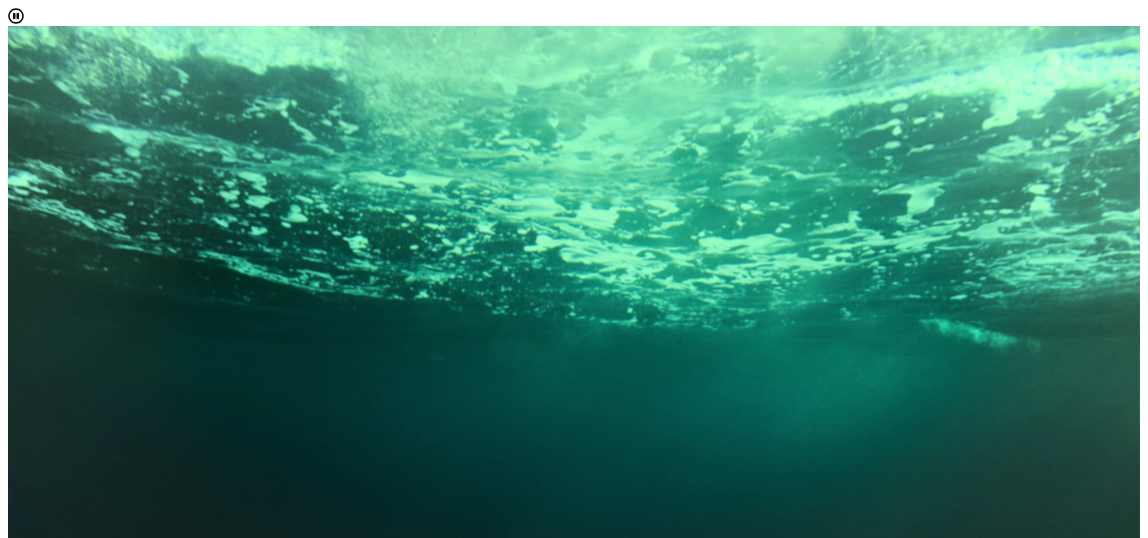 scroll, scrollTop: 485, scrollLeft: 0, axis: vertical 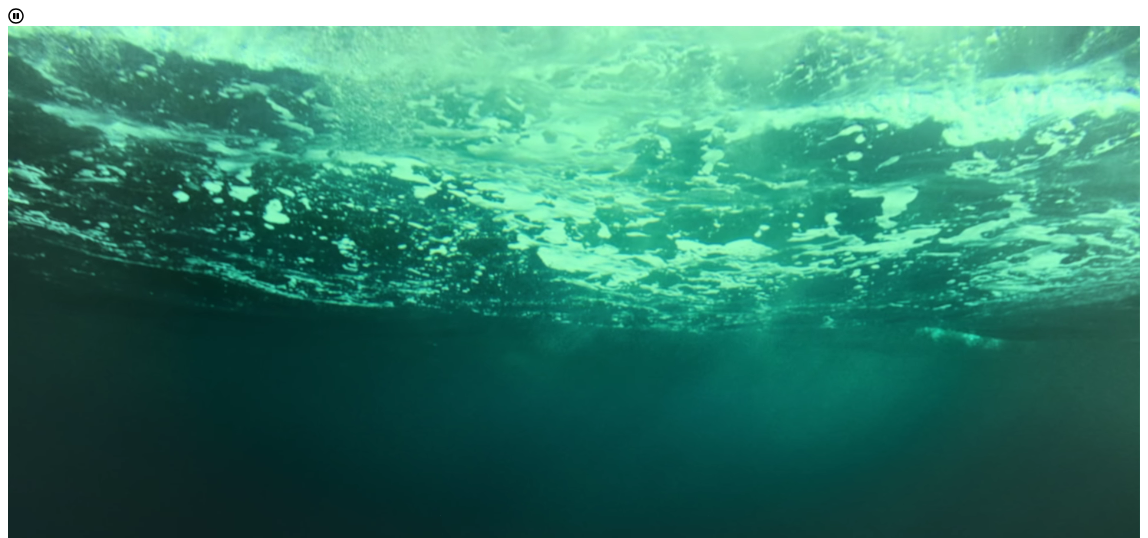 drag, startPoint x: 832, startPoint y: 218, endPoint x: 852, endPoint y: 474, distance: 256.78006 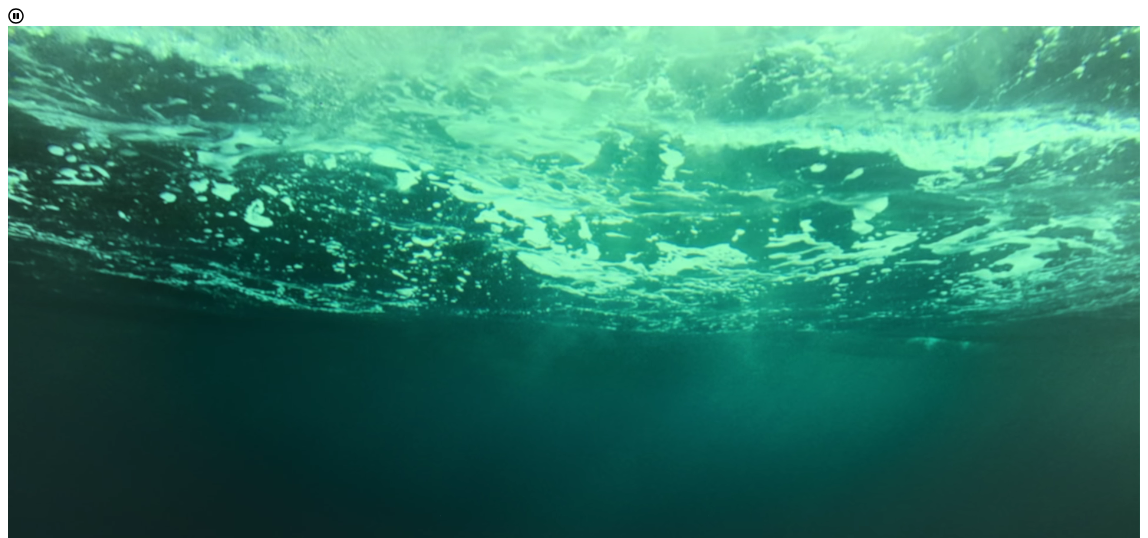click on "Create the   Future   you imagine.  Explore the options. Customize your path. Area(s) of Interest 2 Major(s) & Minor(s) 3 Career Options 4 Course Requirements EXPLORE OUR PROGRAMS  Choose your major(s) and minor(s) in the dropdown windows below to create a POD. This is your chance to explore the possibilities. After making your selections, click the Calculate Credit Hours button before moving on to the next page.  To graduate, you need to complete at least 120 credit hours. Remember to consult your Academic Advisor about your POD to ensure it is achievable in four years.  Select Your Major(s)  ⋆ Mechanical Engineering  Please select at least one Major  ⋆ Select Your Minor(s) Computing Sciences  Calculate credit hours   Clear All   146   Total Credit Hours   Oops! Let’s try that again. Your POD requires more credit hours than could probably be completed in four years. A strong POD should require at least 120 credit hours and probably no more than 144 credit hours.     Back  next   Contact us at" at bounding box center [574, 1039] 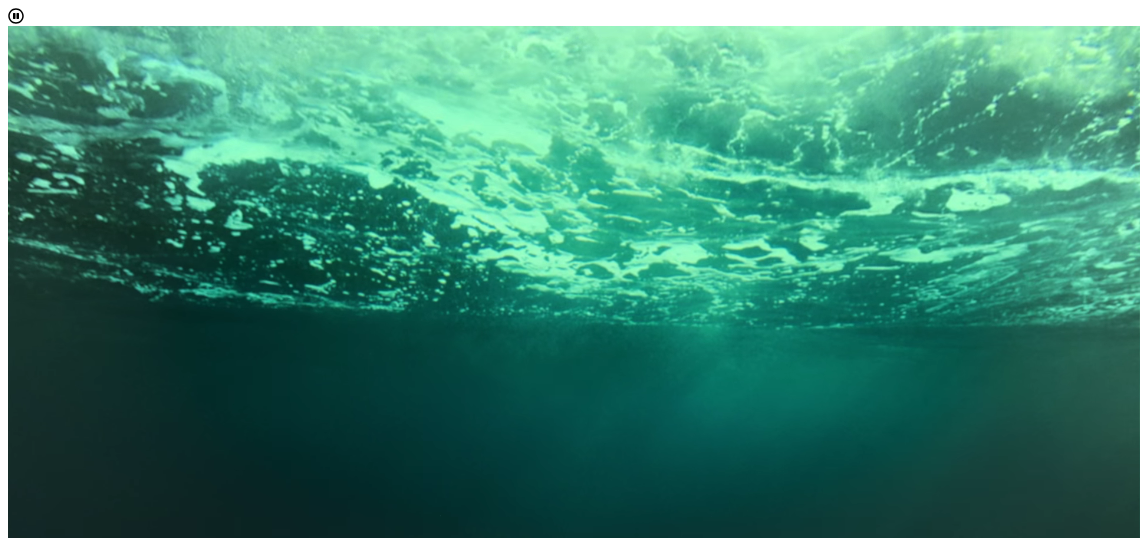 click on "Oops! Let’s try that again. Your POD requires more credit hours than could probably be completed in four years. A strong POD should require at least 120 credit hours and probably no more than 144 credit hours." at bounding box center (574, 1338) 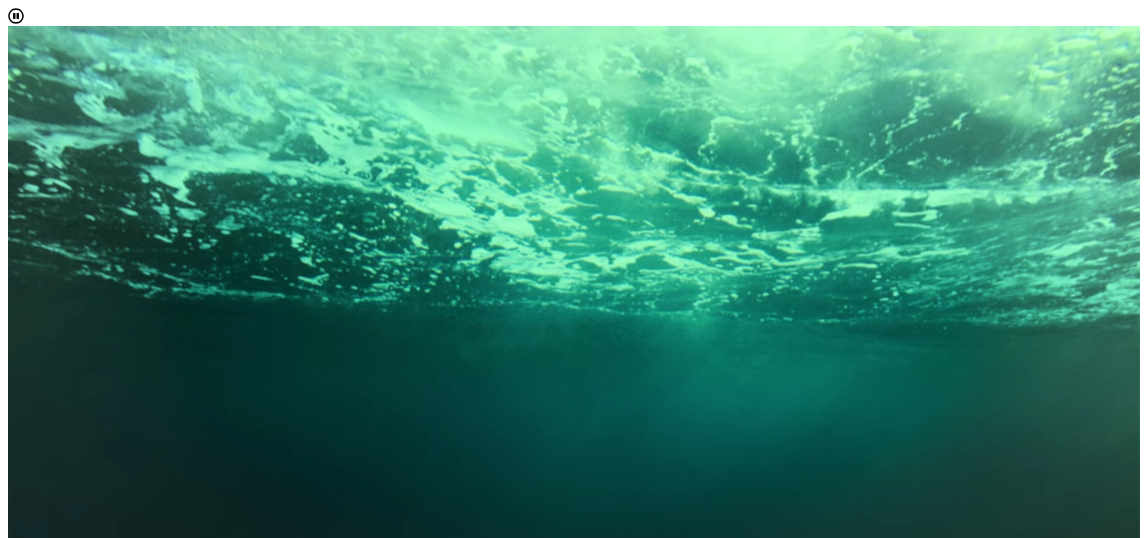 drag, startPoint x: 670, startPoint y: 448, endPoint x: 675, endPoint y: 427, distance: 21.587032 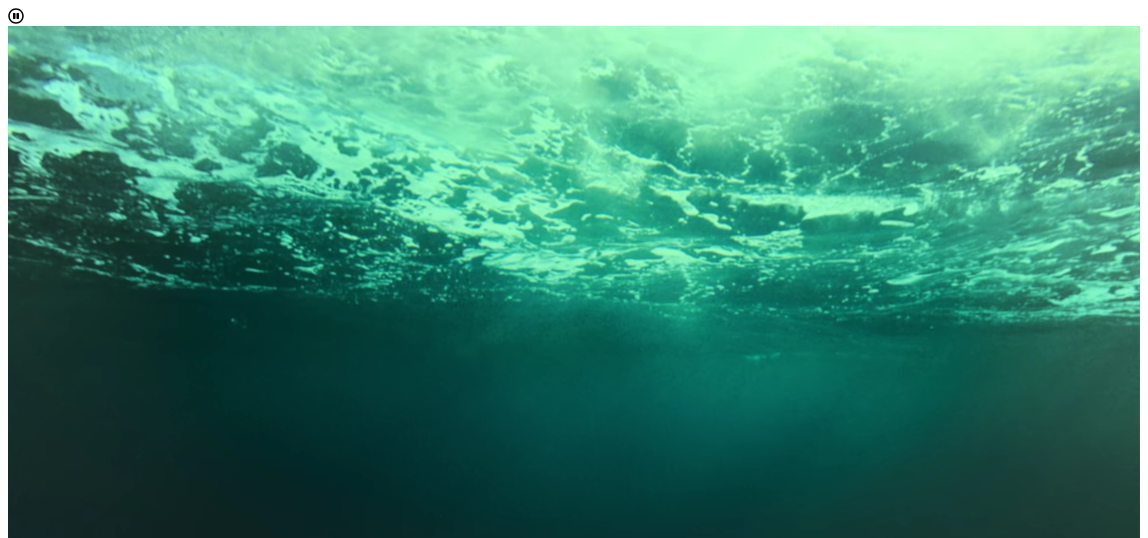 click on "Back  next" at bounding box center [574, 1382] 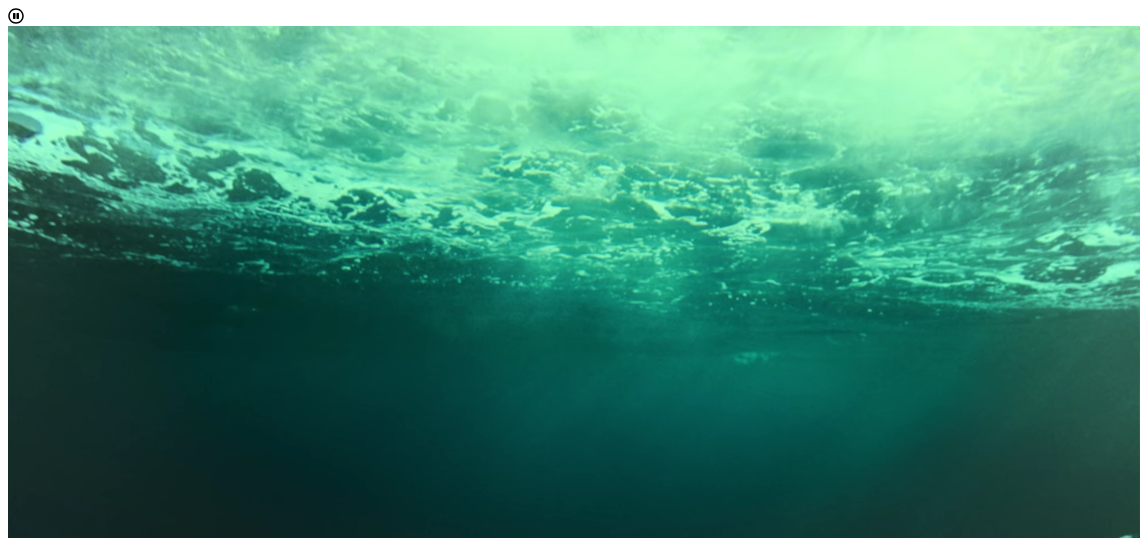 click on "Back" at bounding box center [41, 1382] 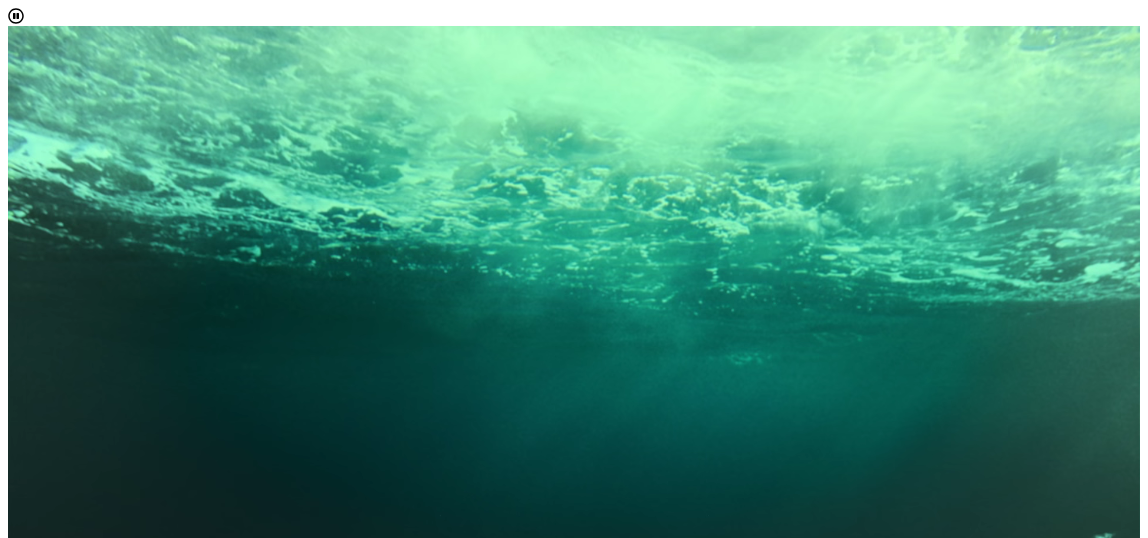 click on "Prospective Student" at bounding box center (72, 1121) 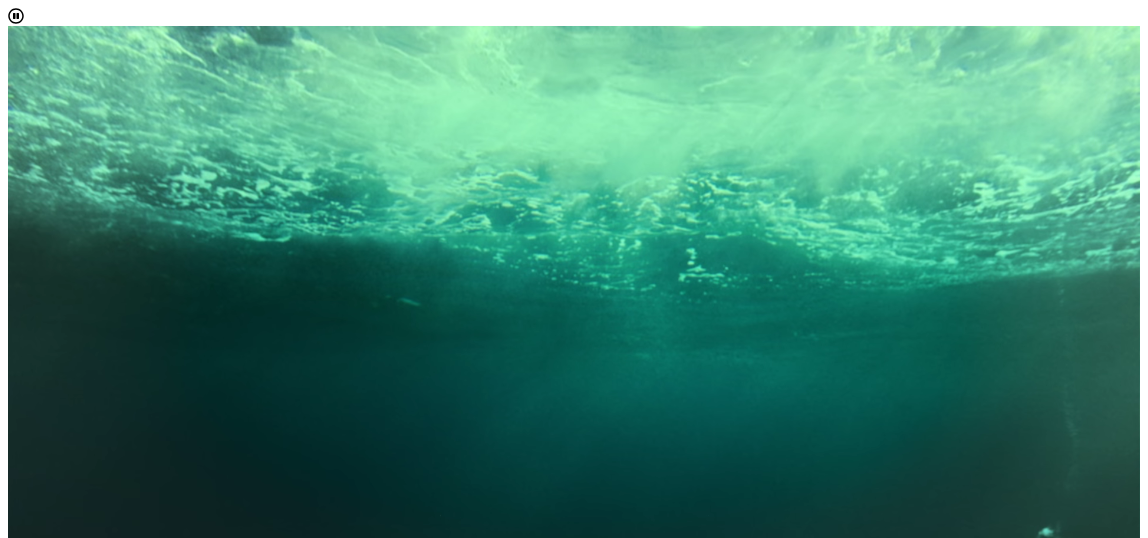 scroll, scrollTop: 10, scrollLeft: 87, axis: both 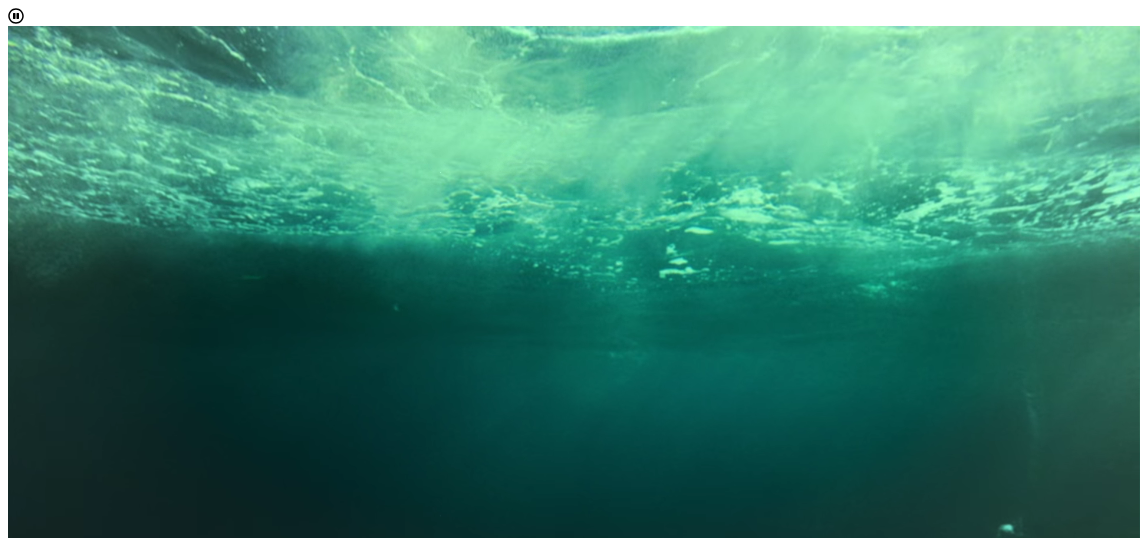drag, startPoint x: 904, startPoint y: 440, endPoint x: 937, endPoint y: 415, distance: 41.400482 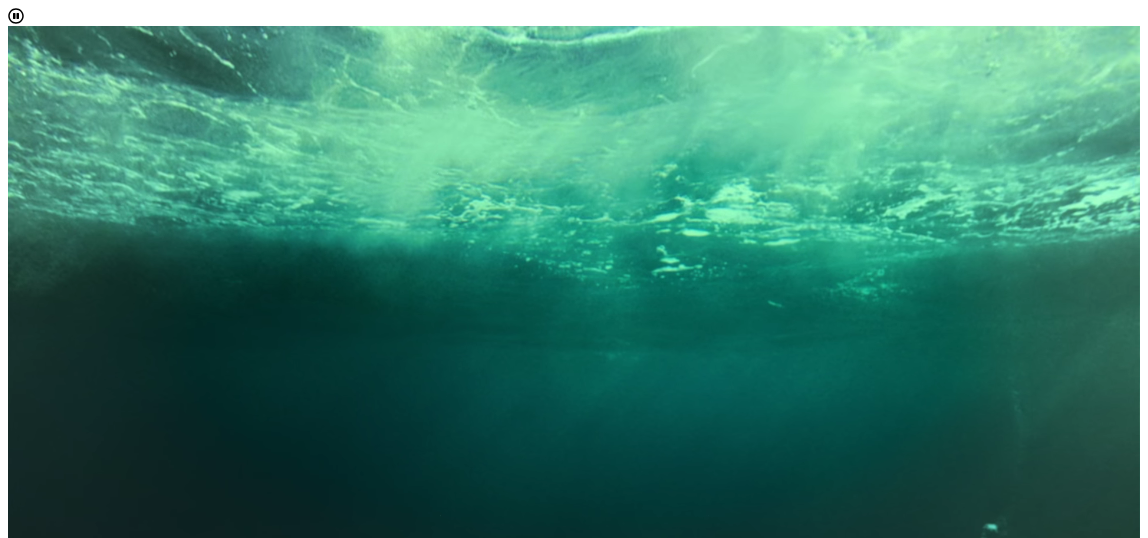 click on "Next" at bounding box center (574, 1400) 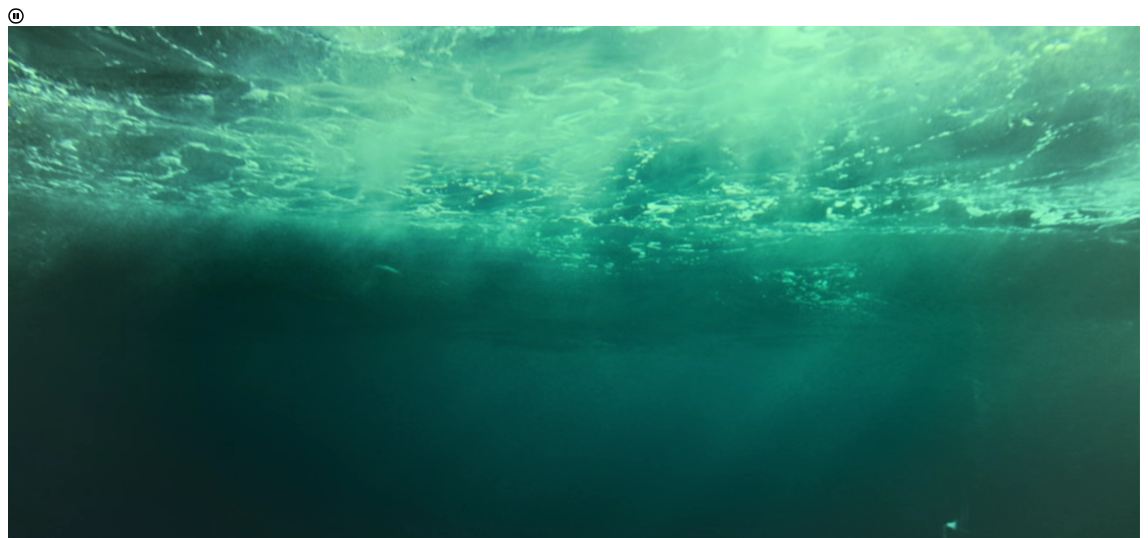 click on "Next" at bounding box center (40, 1314) 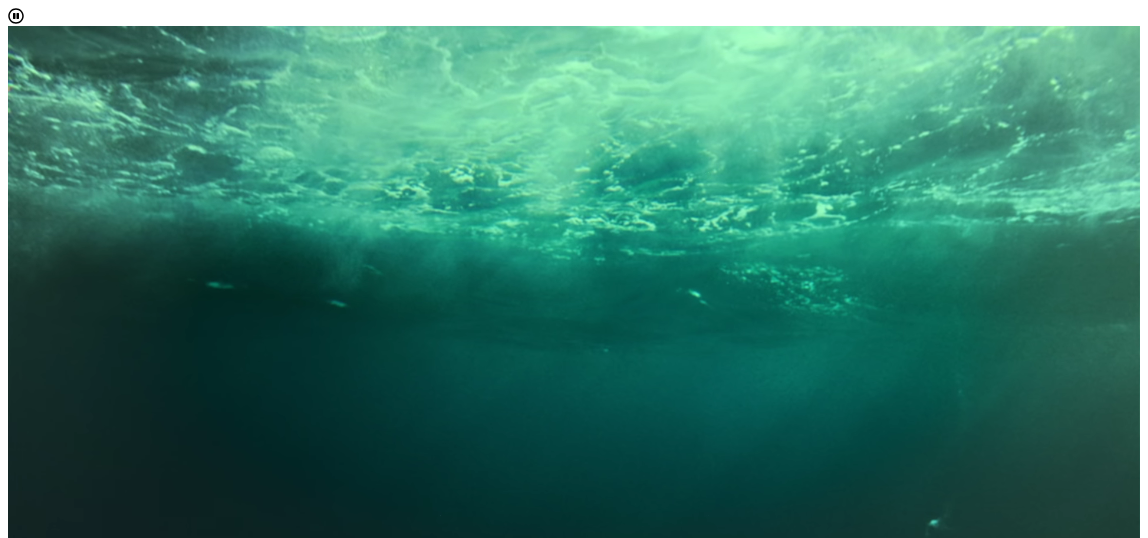 click on "Mechanical Engineering" at bounding box center [86, 1120] 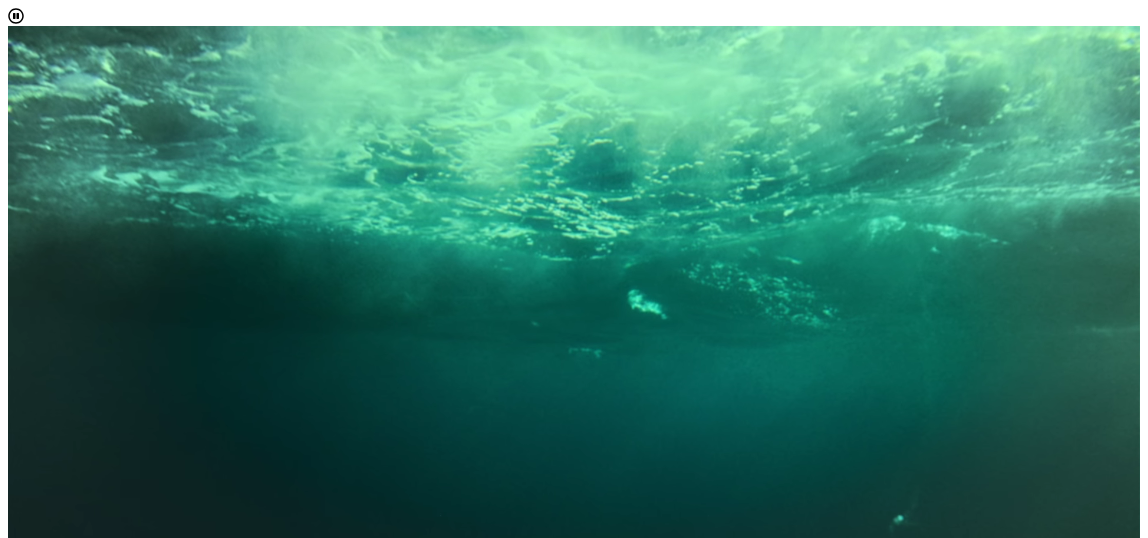 scroll, scrollTop: 10, scrollLeft: 87, axis: both 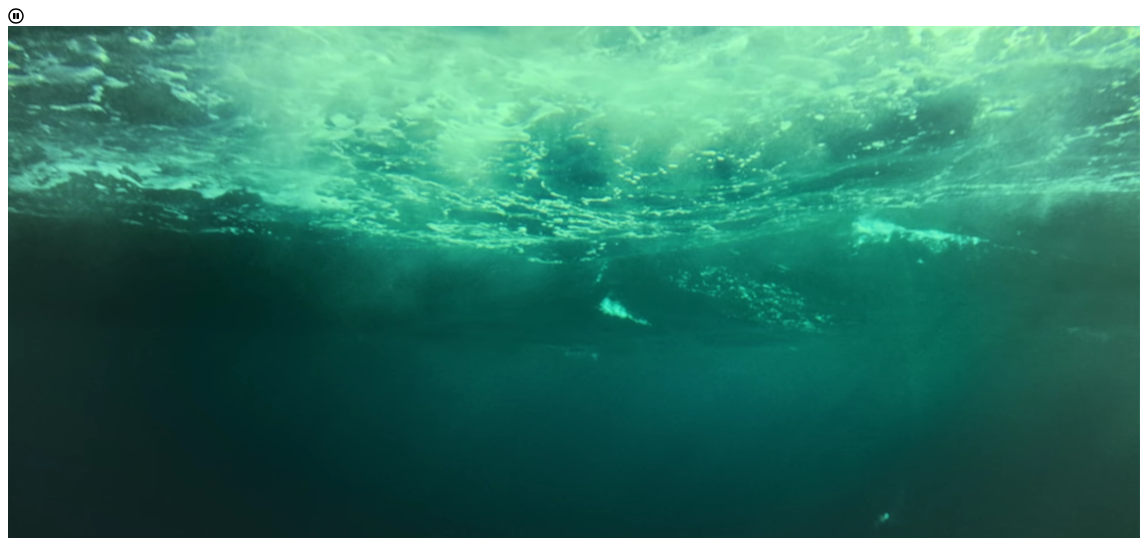 click at bounding box center (574, 1130) 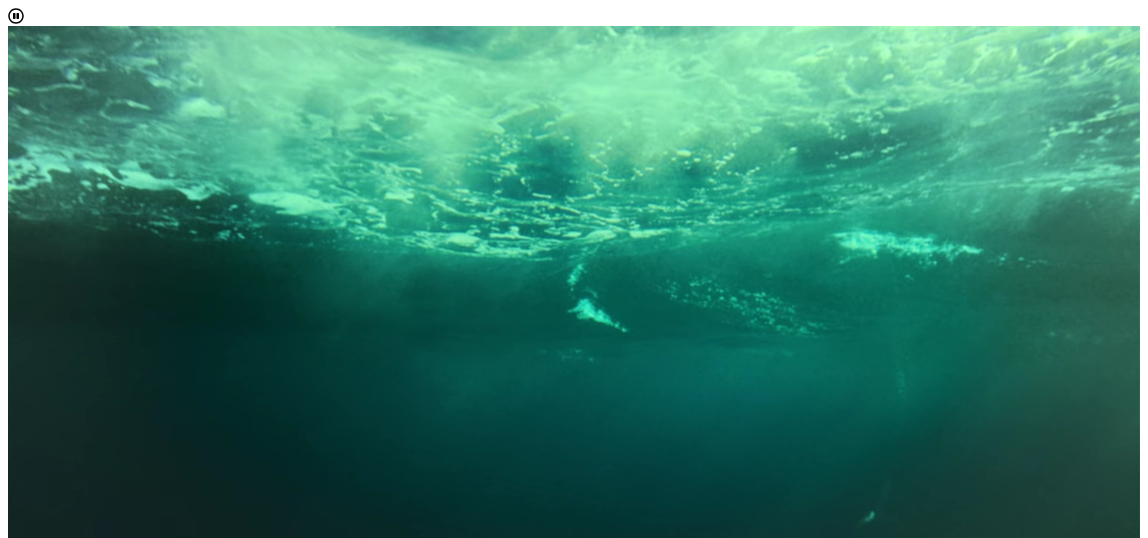 click at bounding box center (574, 1130) 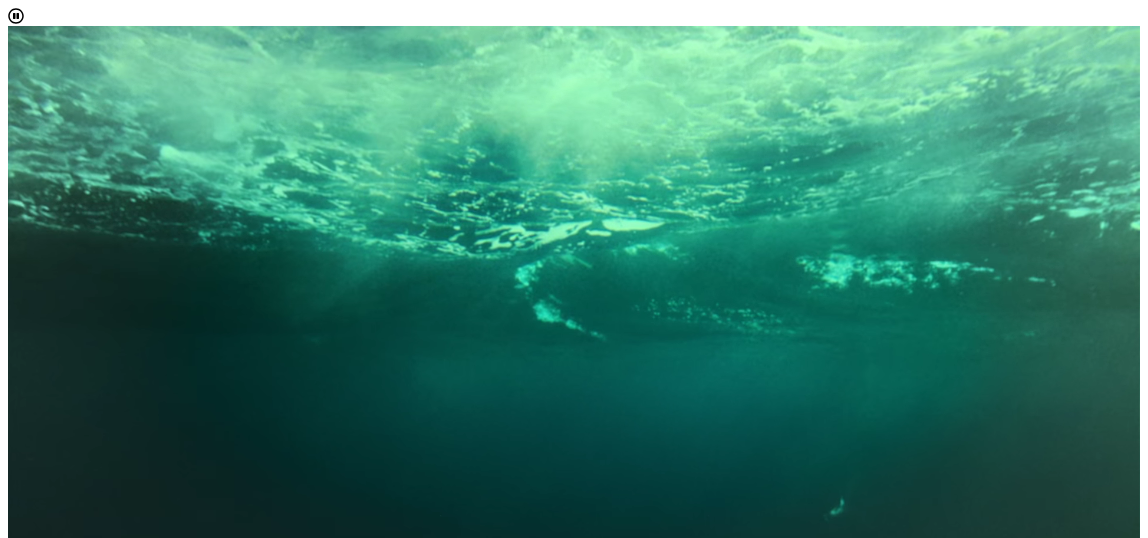 scroll, scrollTop: 185, scrollLeft: 0, axis: vertical 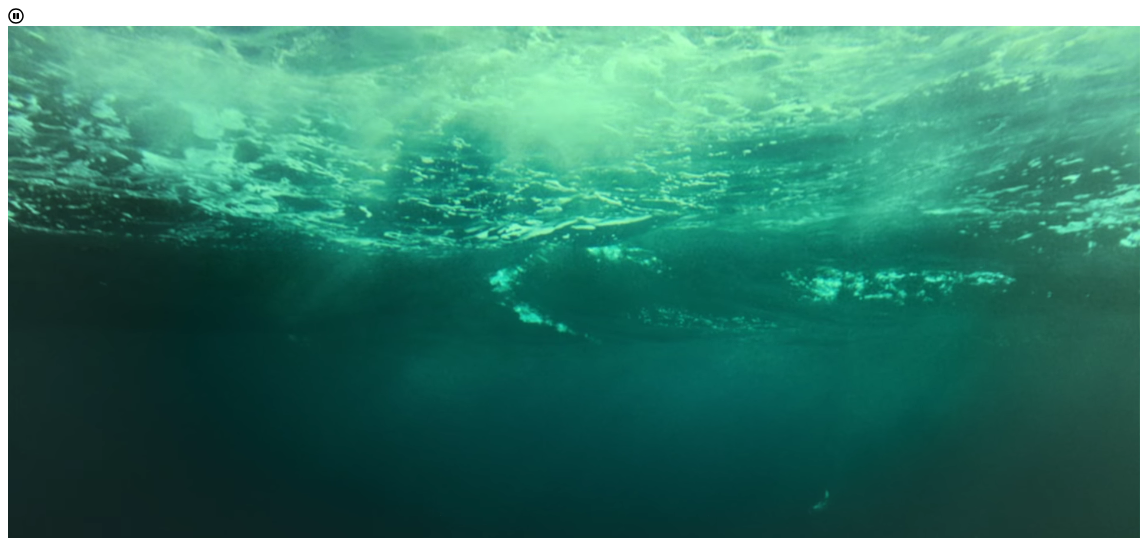 click on "Mechanical Engineering" at bounding box center [86, 1120] 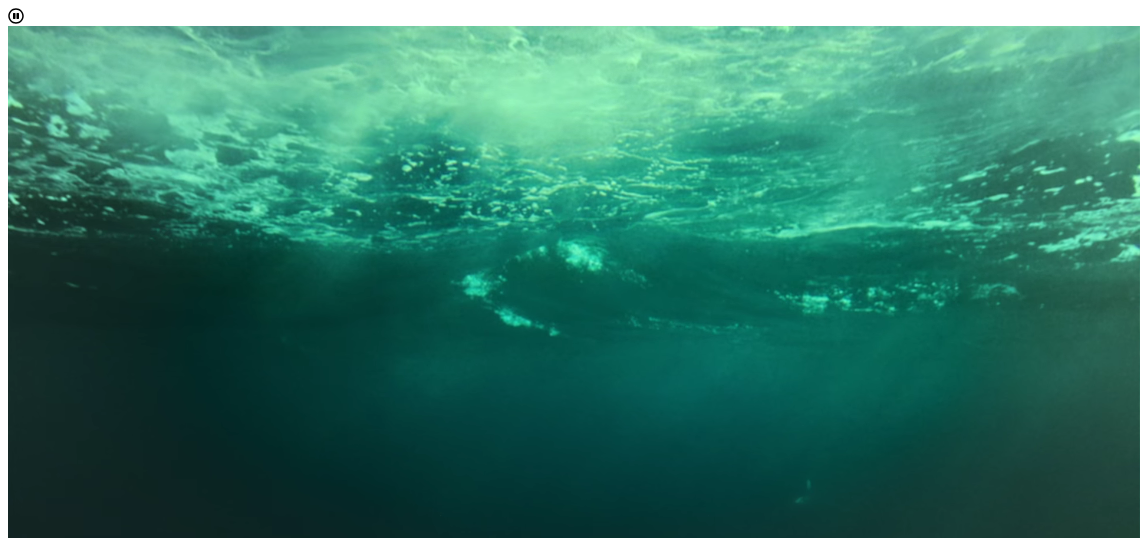 click on "Computing Sciences" at bounding box center (74, 1232) 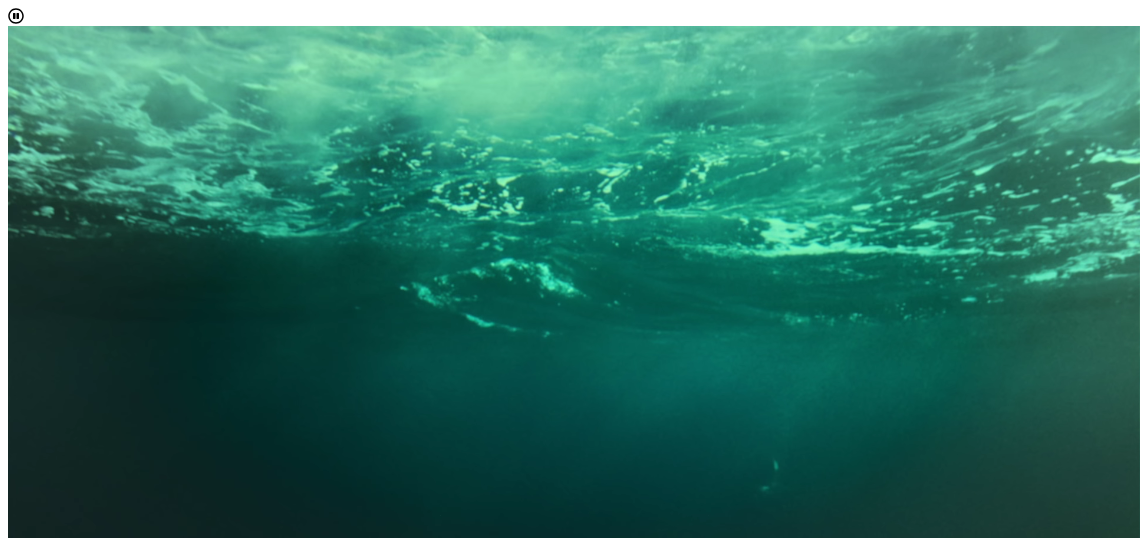 scroll, scrollTop: 10, scrollLeft: 87, axis: both 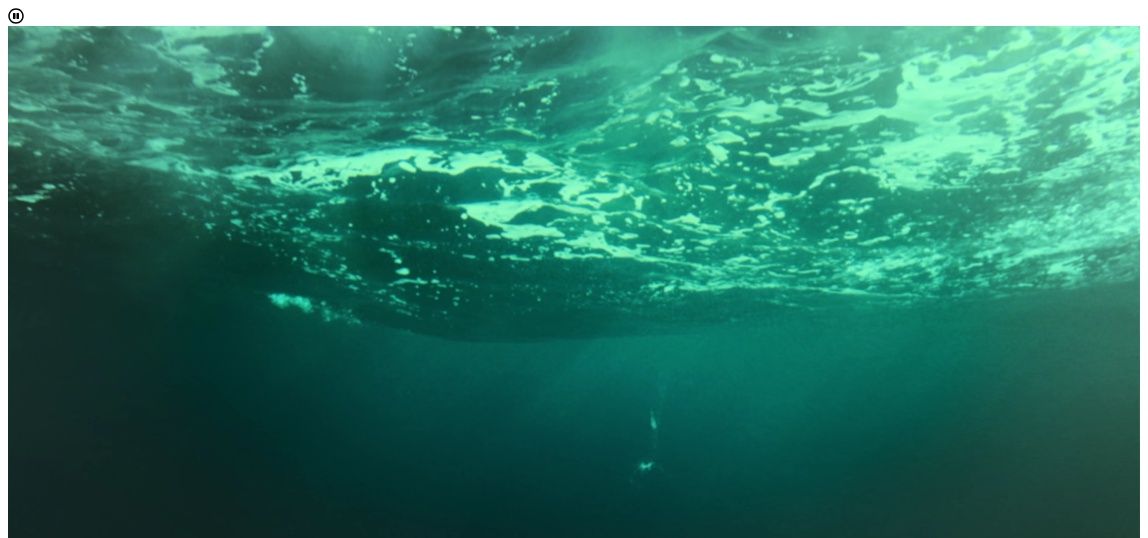 click on "Computing Sciences" at bounding box center (594, 1596) 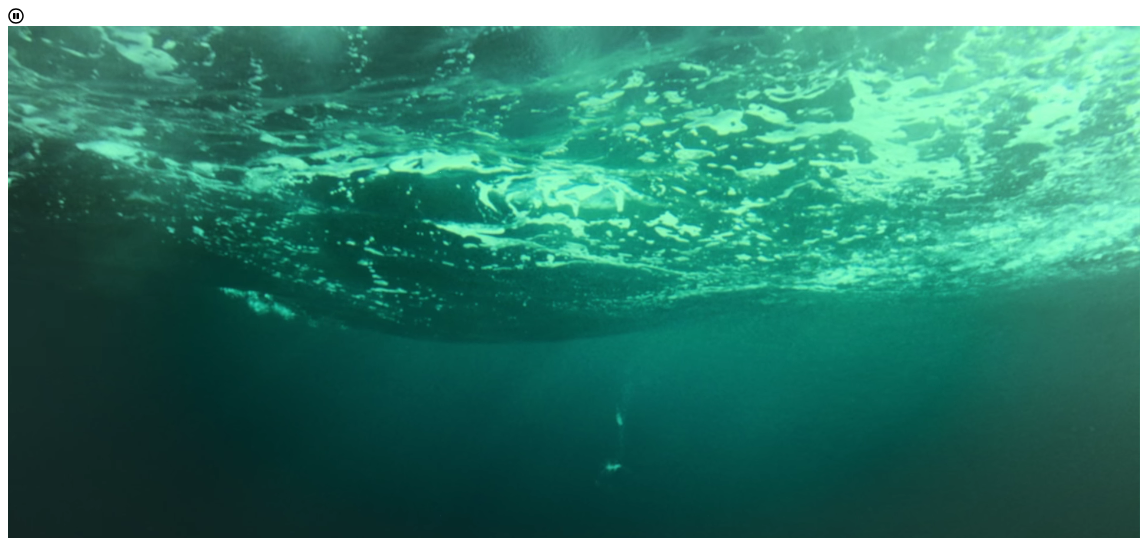 click on "Computing Sciences" at bounding box center [594, 1596] 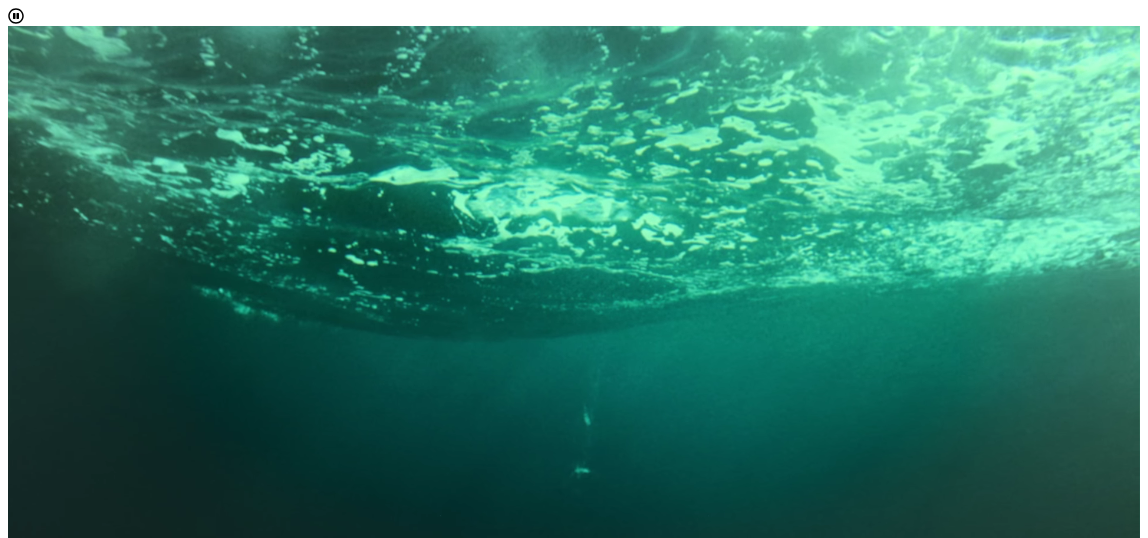 click at bounding box center (48, 1587) 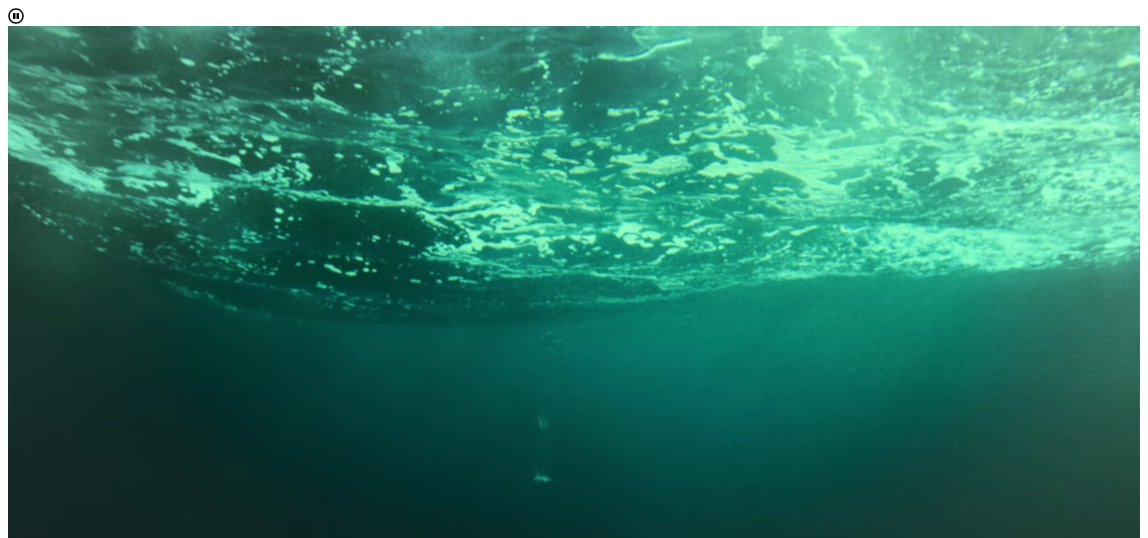 click on "Back  next" at bounding box center (574, 1523) 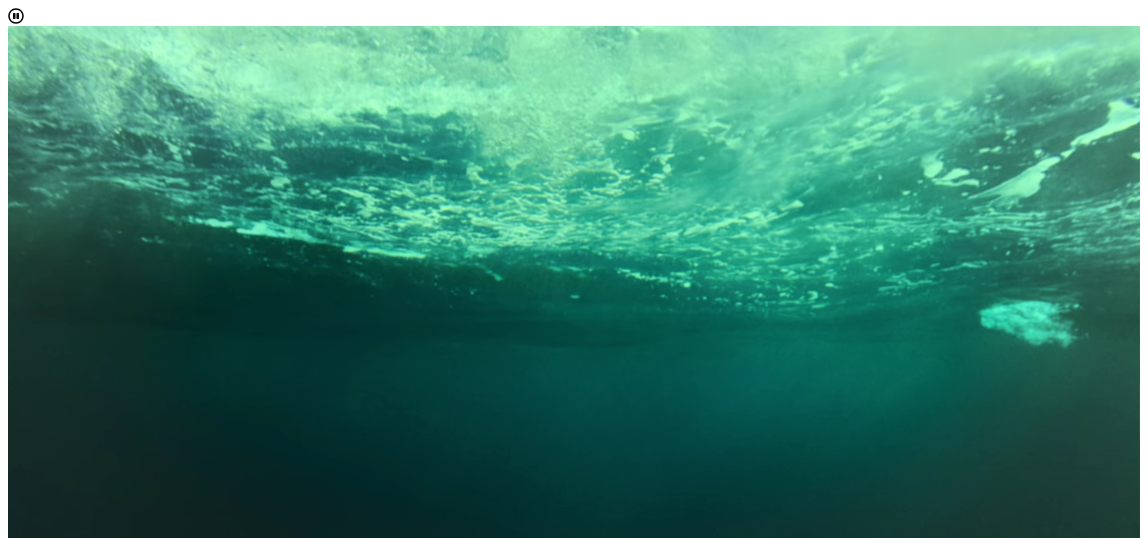 click on "Calculate credit hours" at bounding box center (80, 1252) 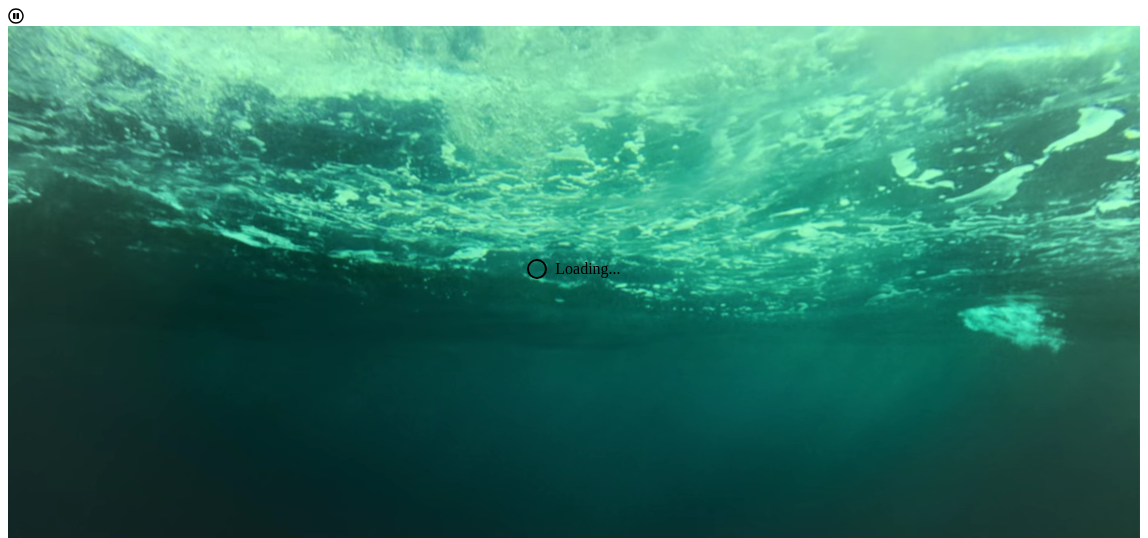 scroll, scrollTop: 18, scrollLeft: 0, axis: vertical 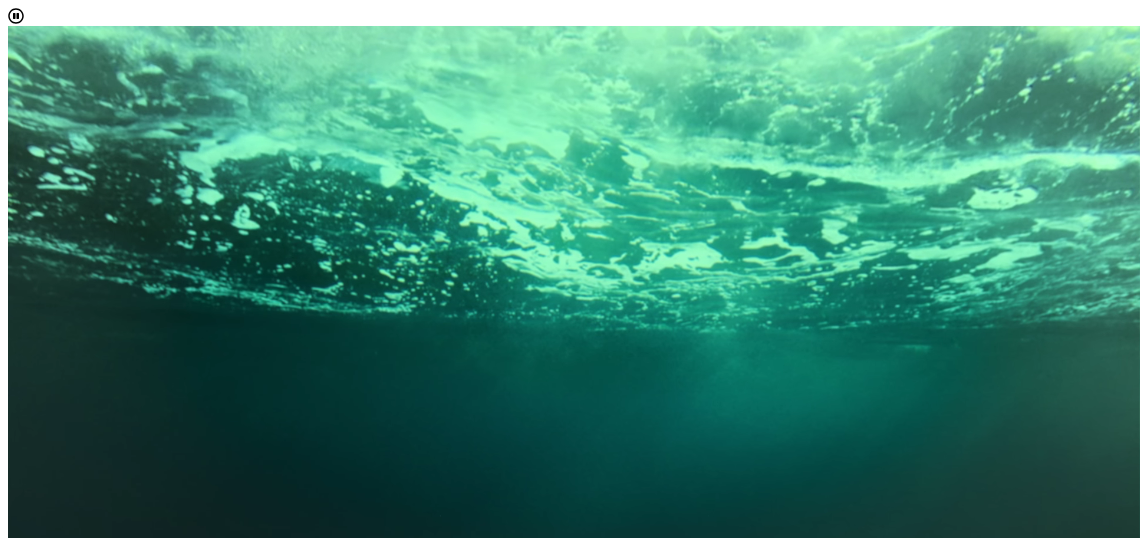 click on "next" at bounding box center (106, 1398) 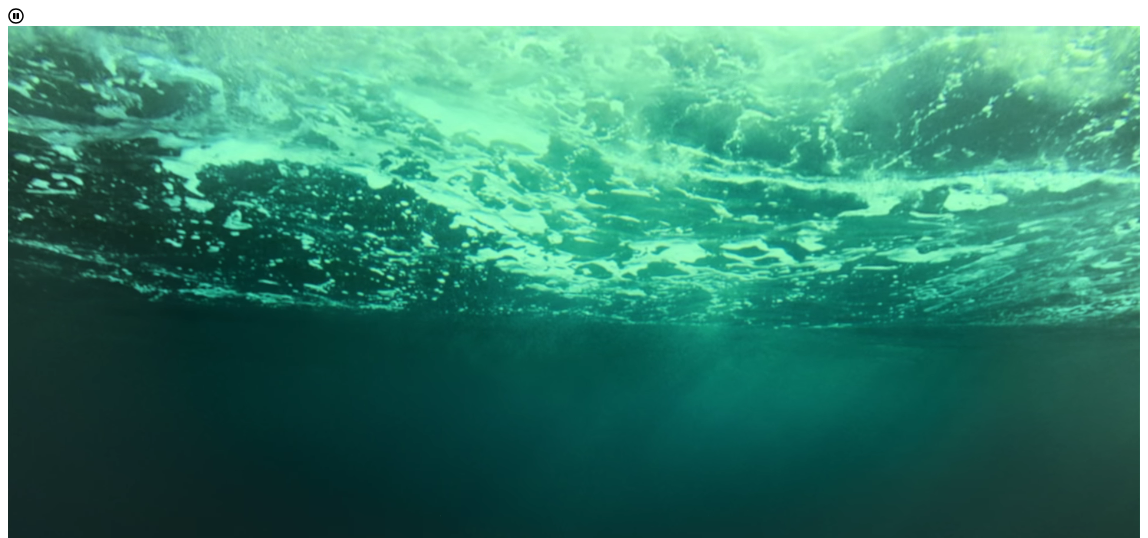 scroll, scrollTop: 173, scrollLeft: 0, axis: vertical 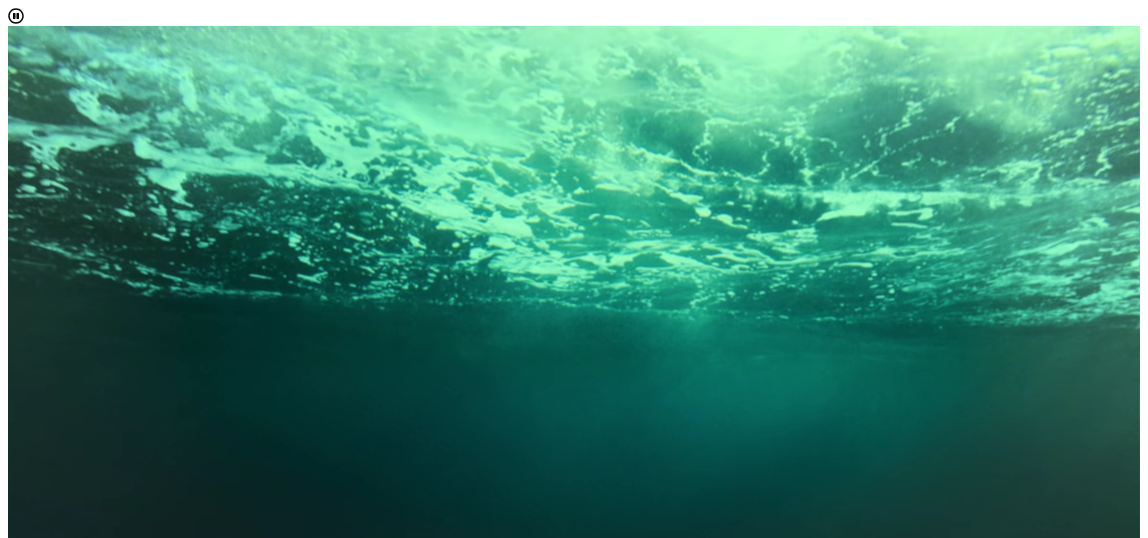 click on "Mechanical Engineer" at bounding box center (574, 1072) 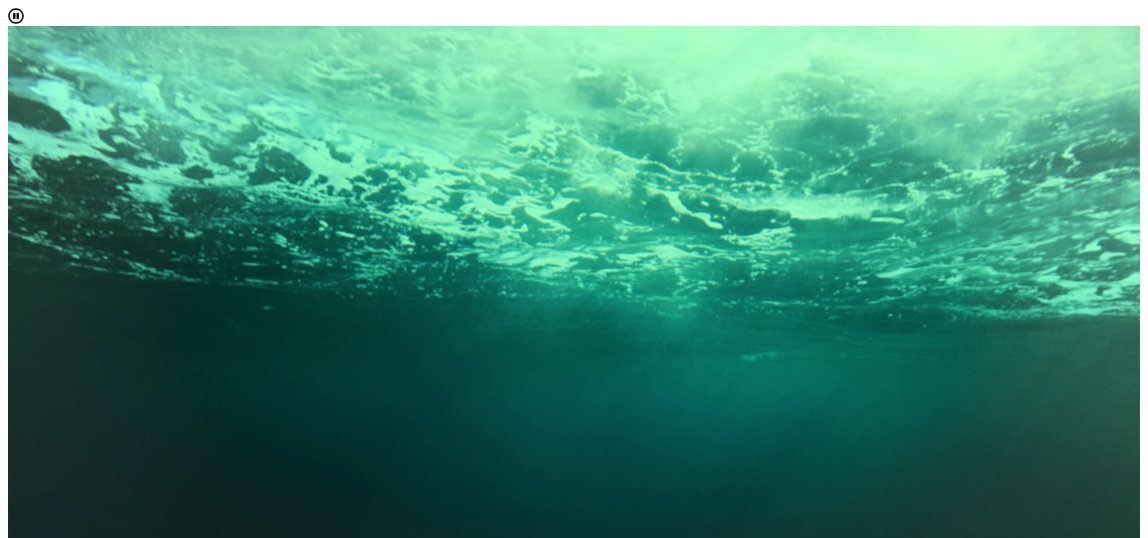 scroll, scrollTop: 418, scrollLeft: 0, axis: vertical 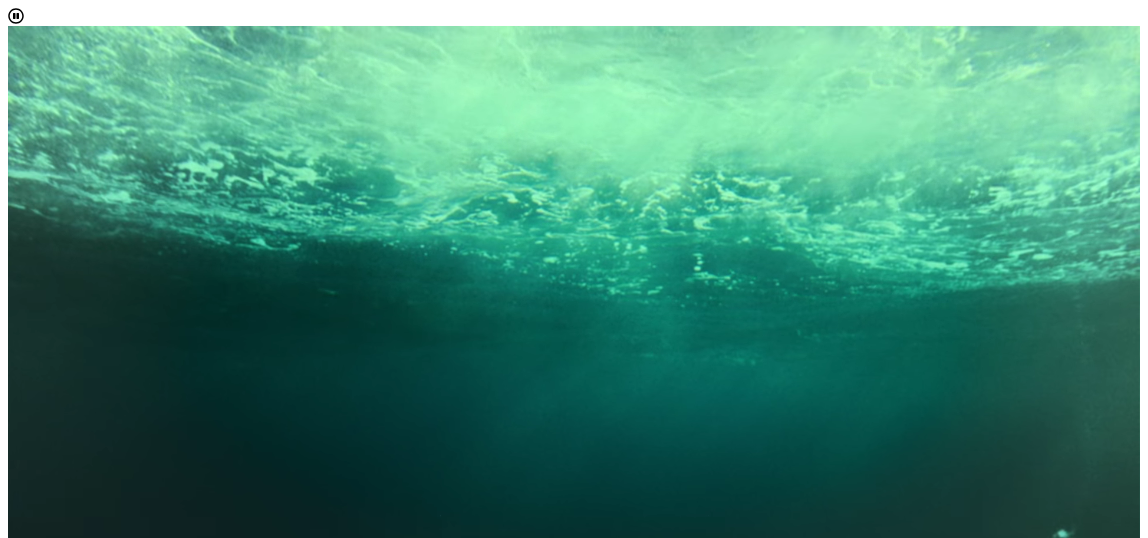 click on "U.S. Bureau of Labor Statistics" at bounding box center (148, 1851) 